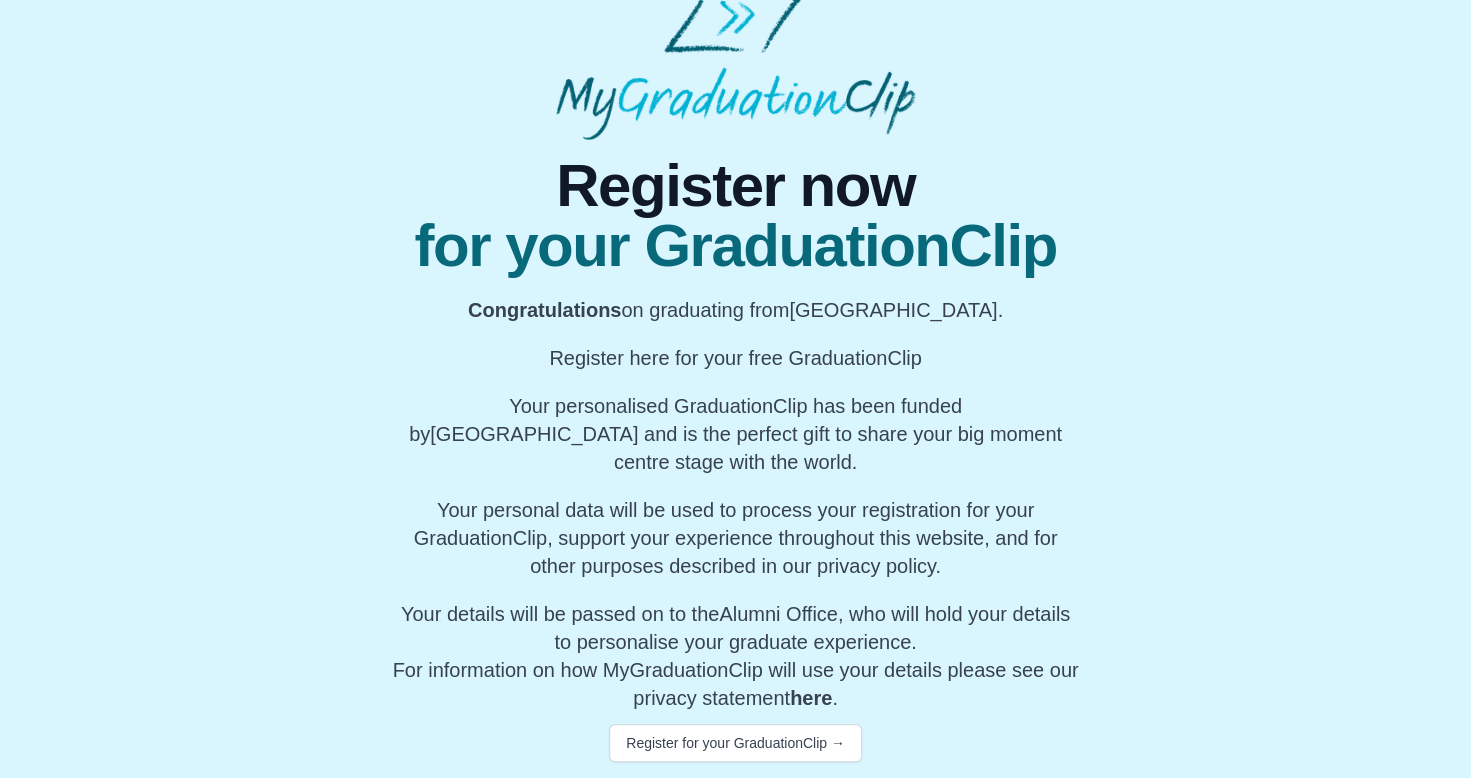 scroll, scrollTop: 92, scrollLeft: 0, axis: vertical 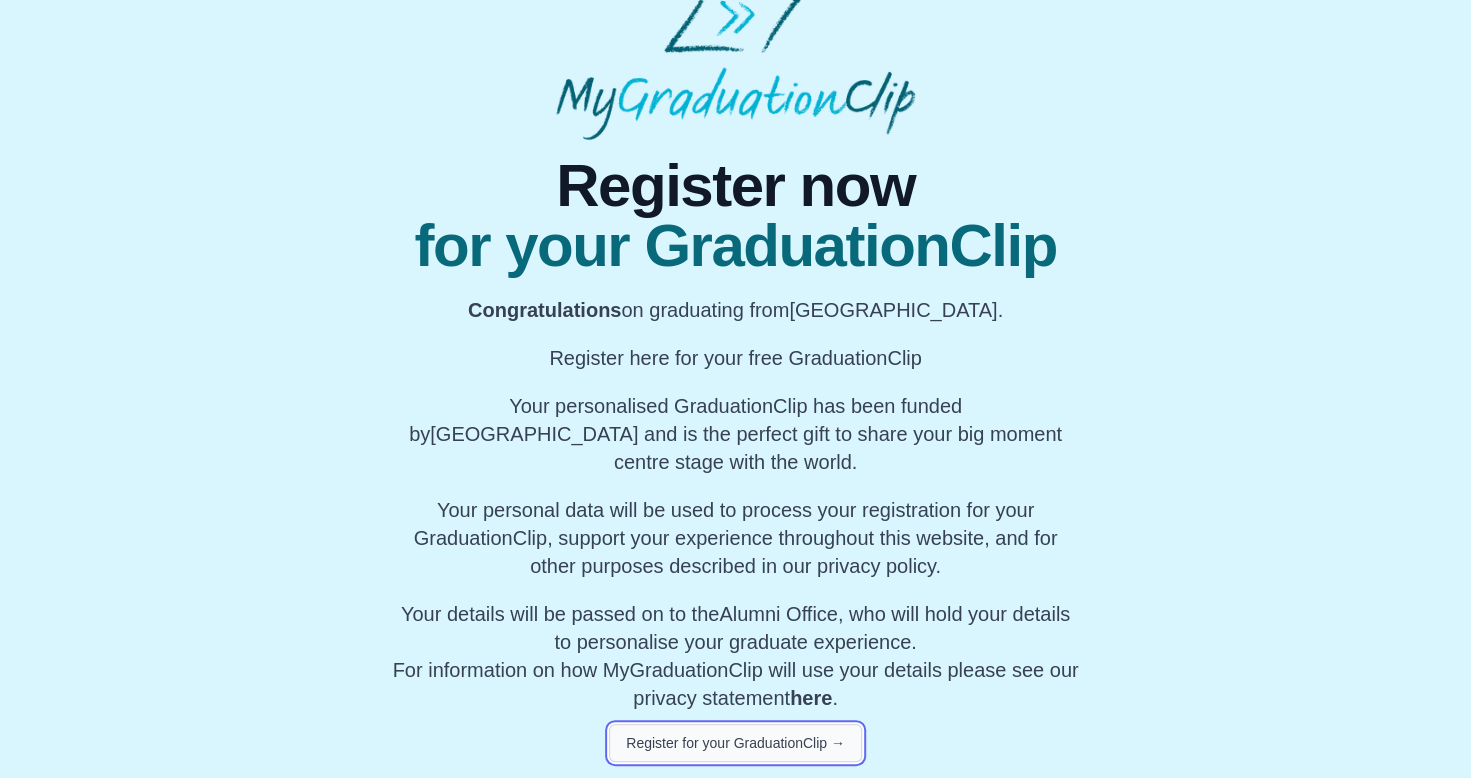 click on "Register for your GraduationClip →" at bounding box center (735, 743) 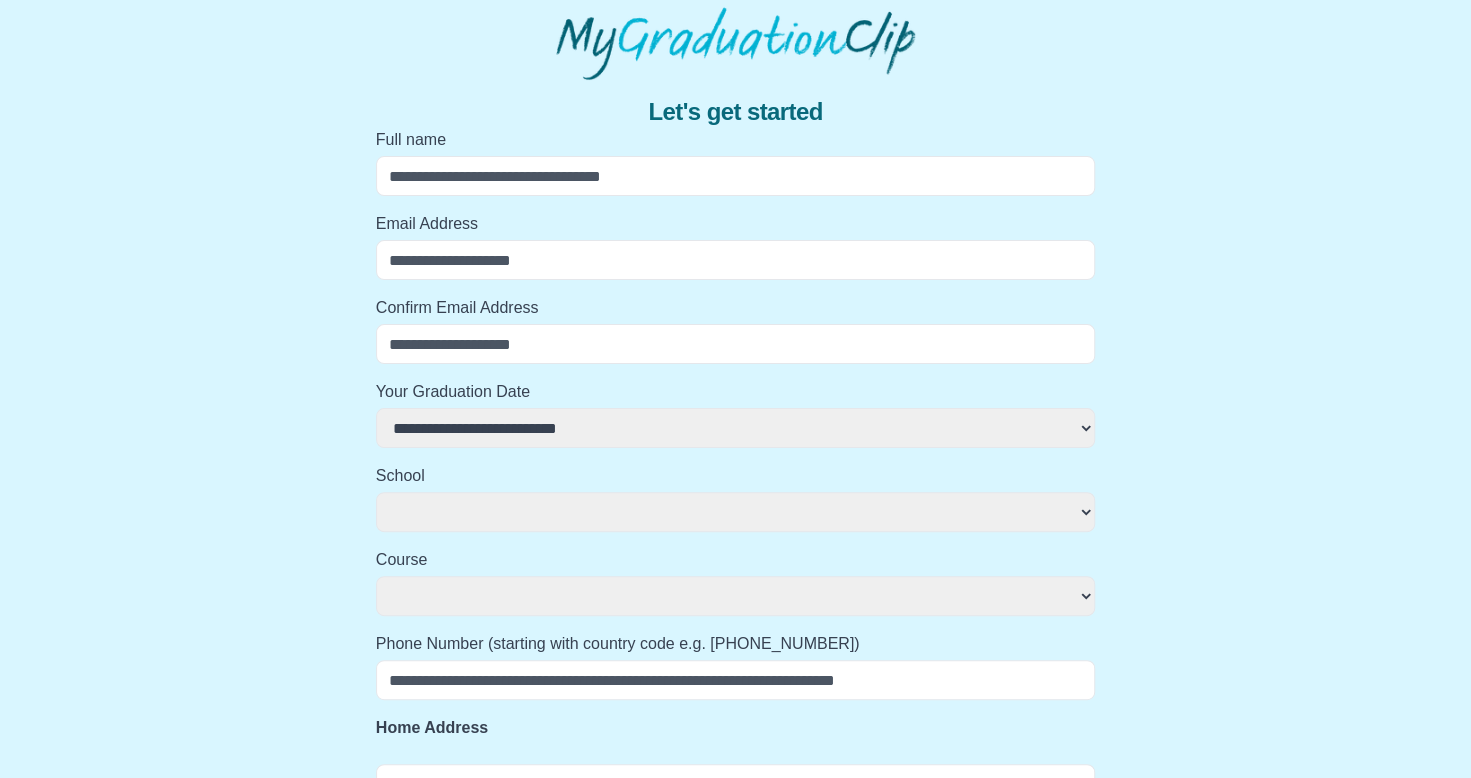 click on "Full name" at bounding box center [736, 176] 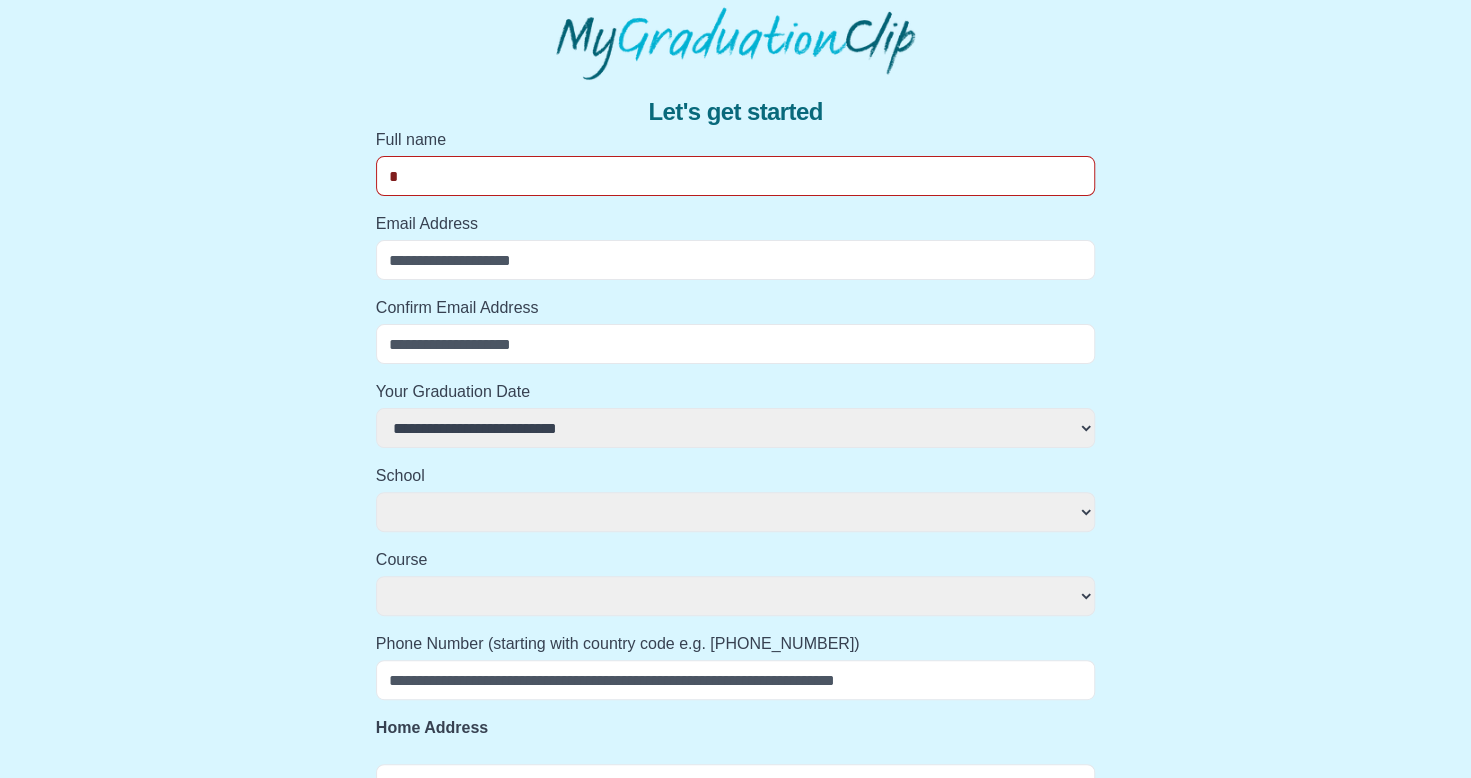 select 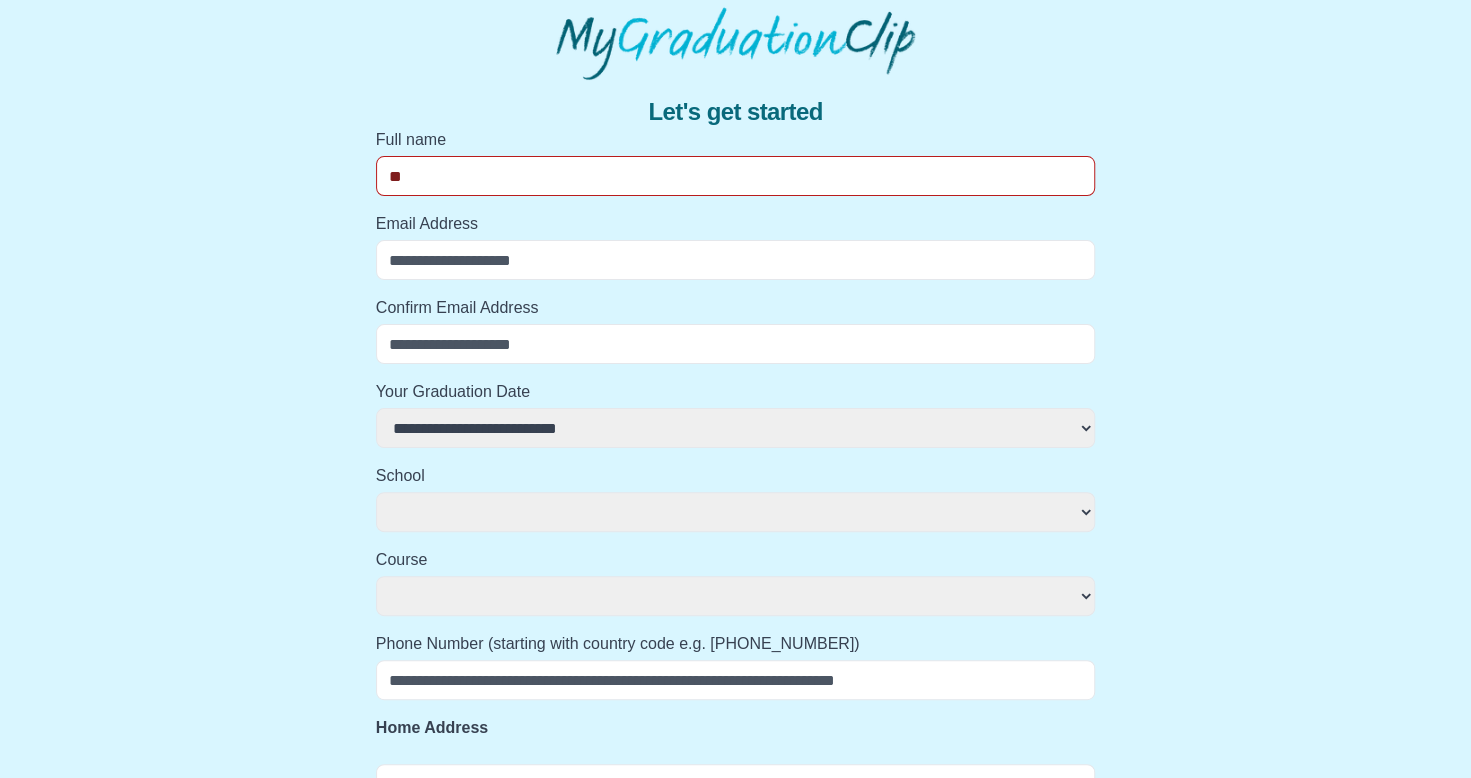 select 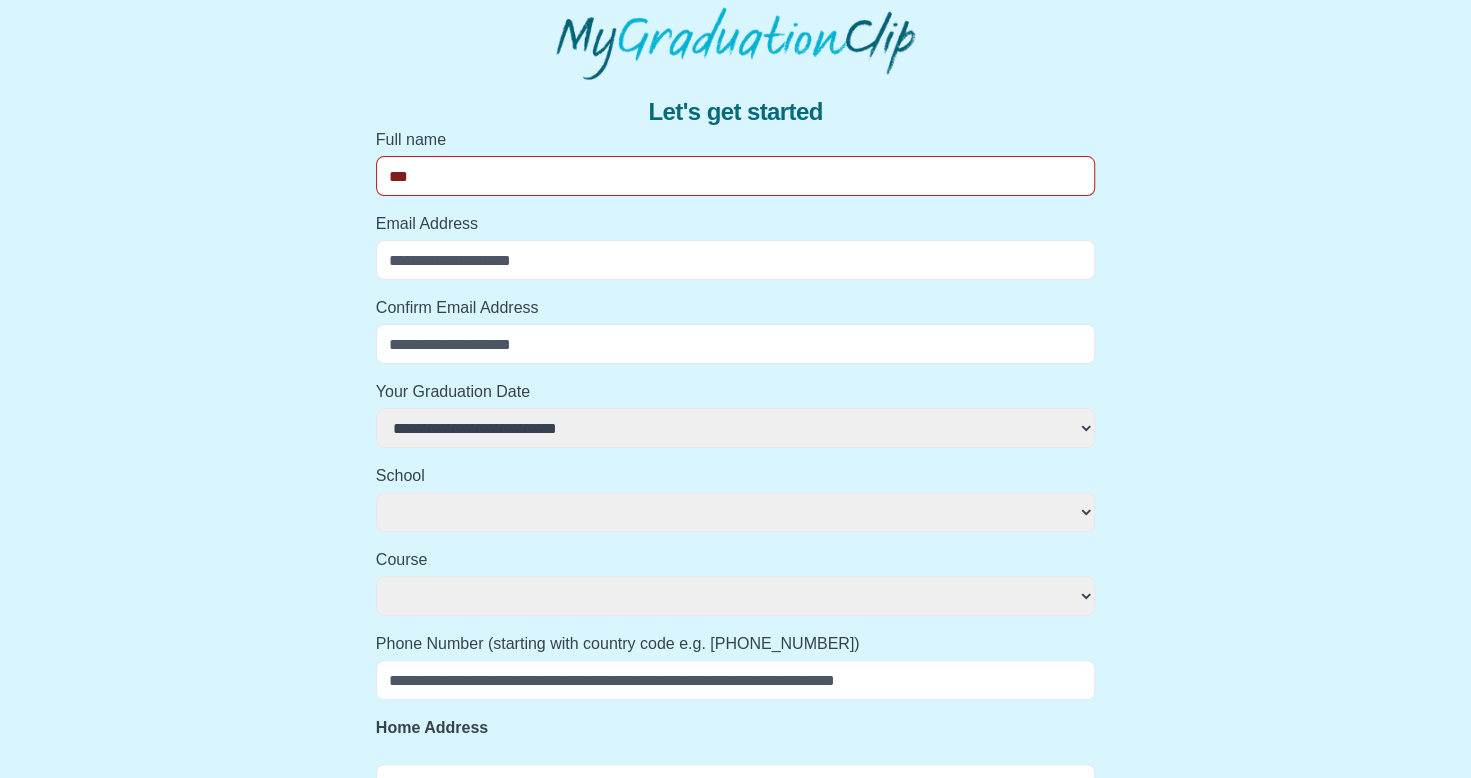 select 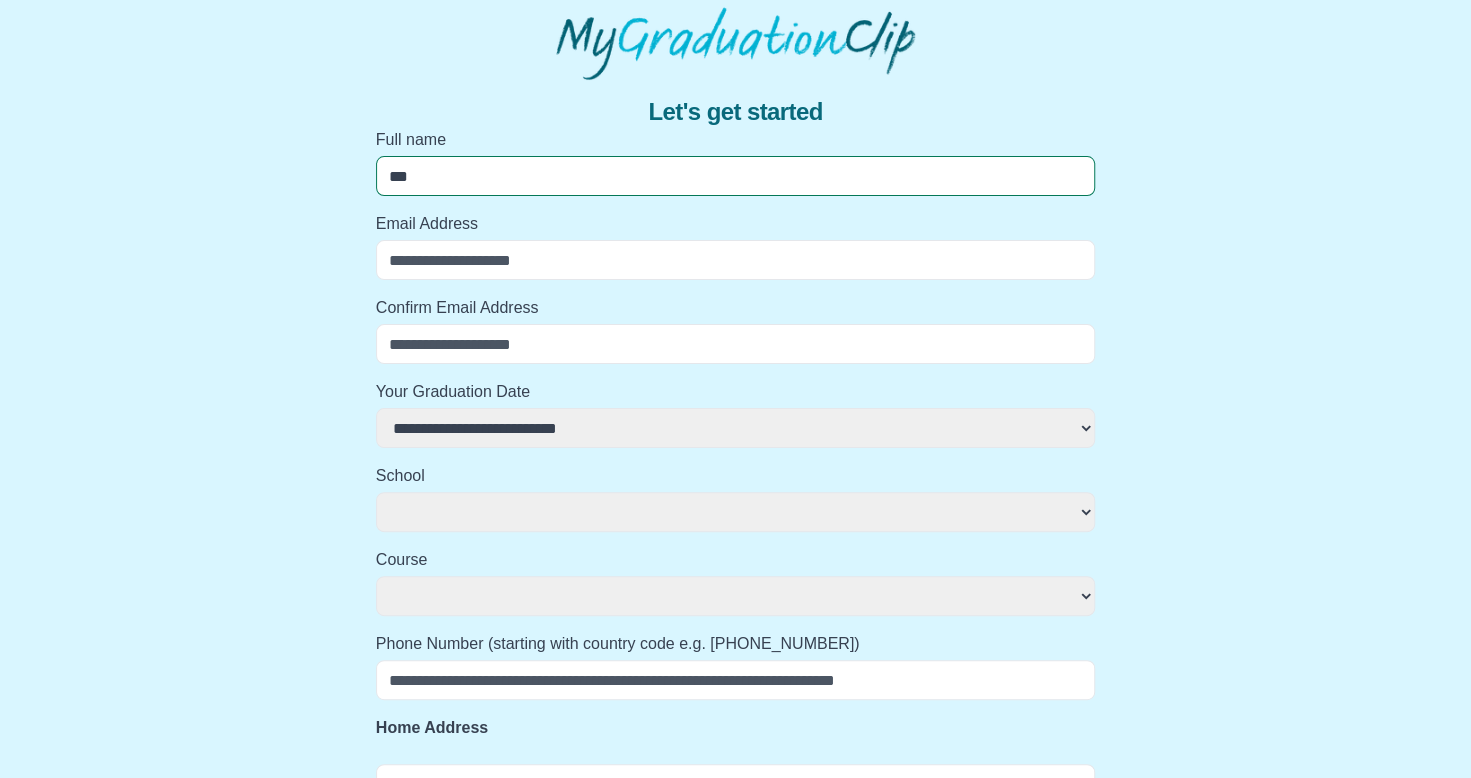 type on "****" 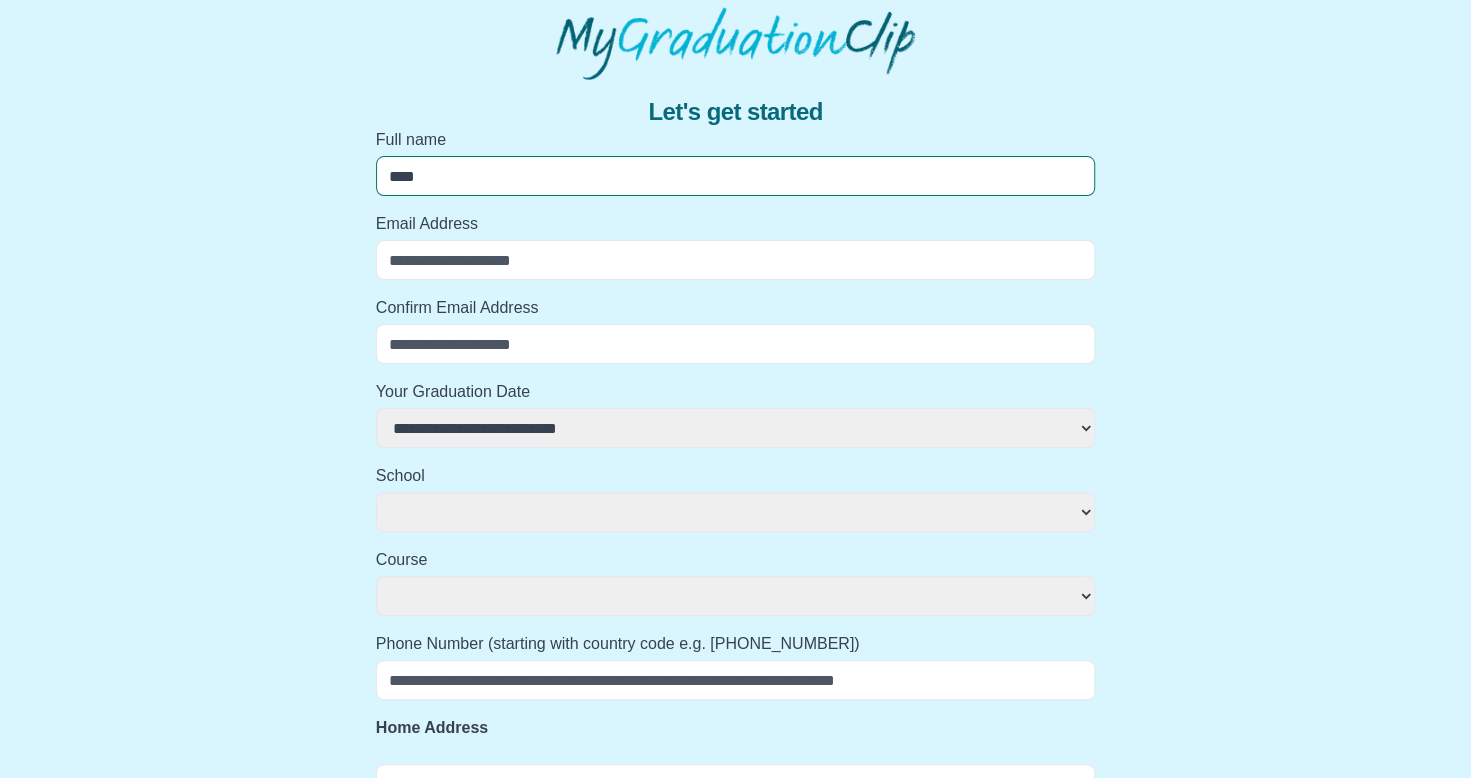 select 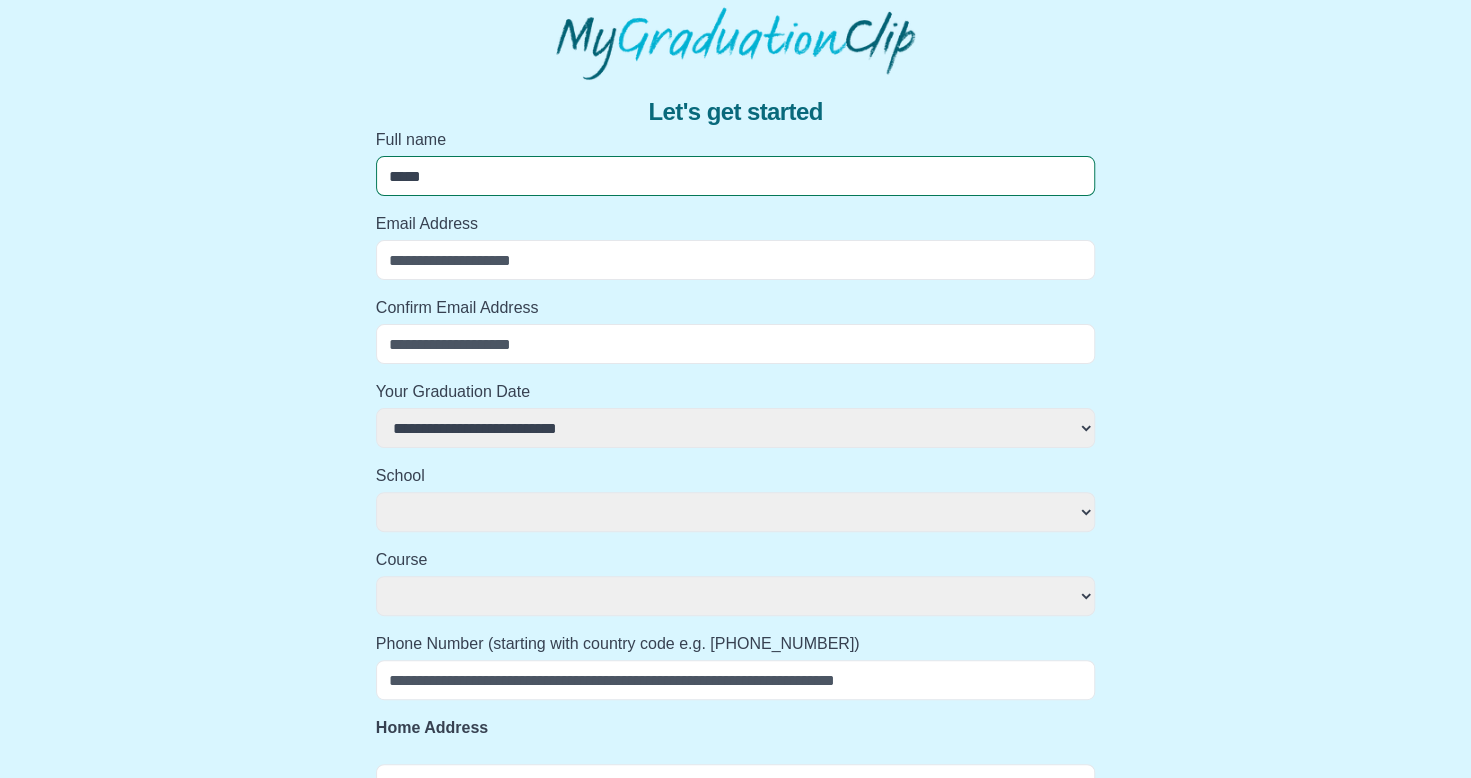 select 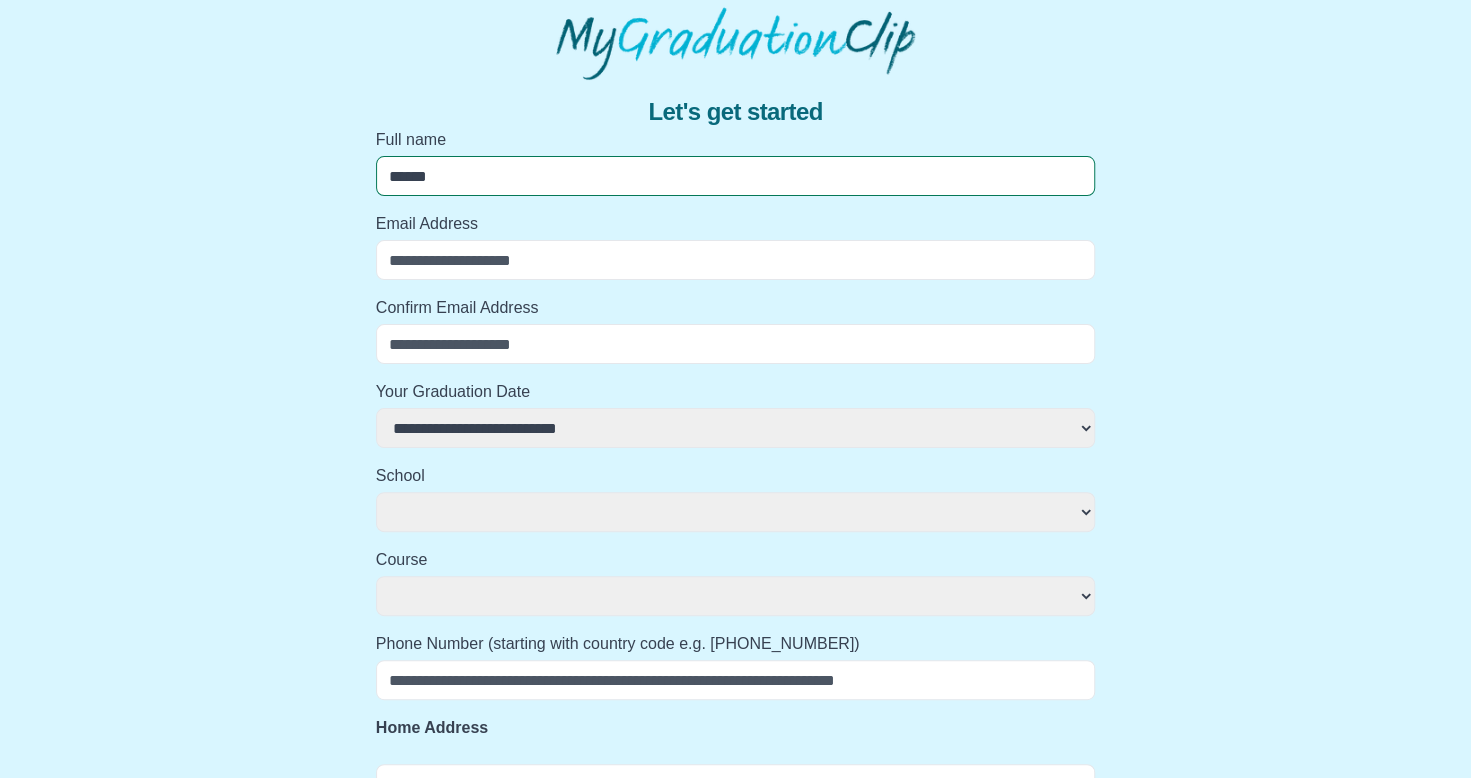 select 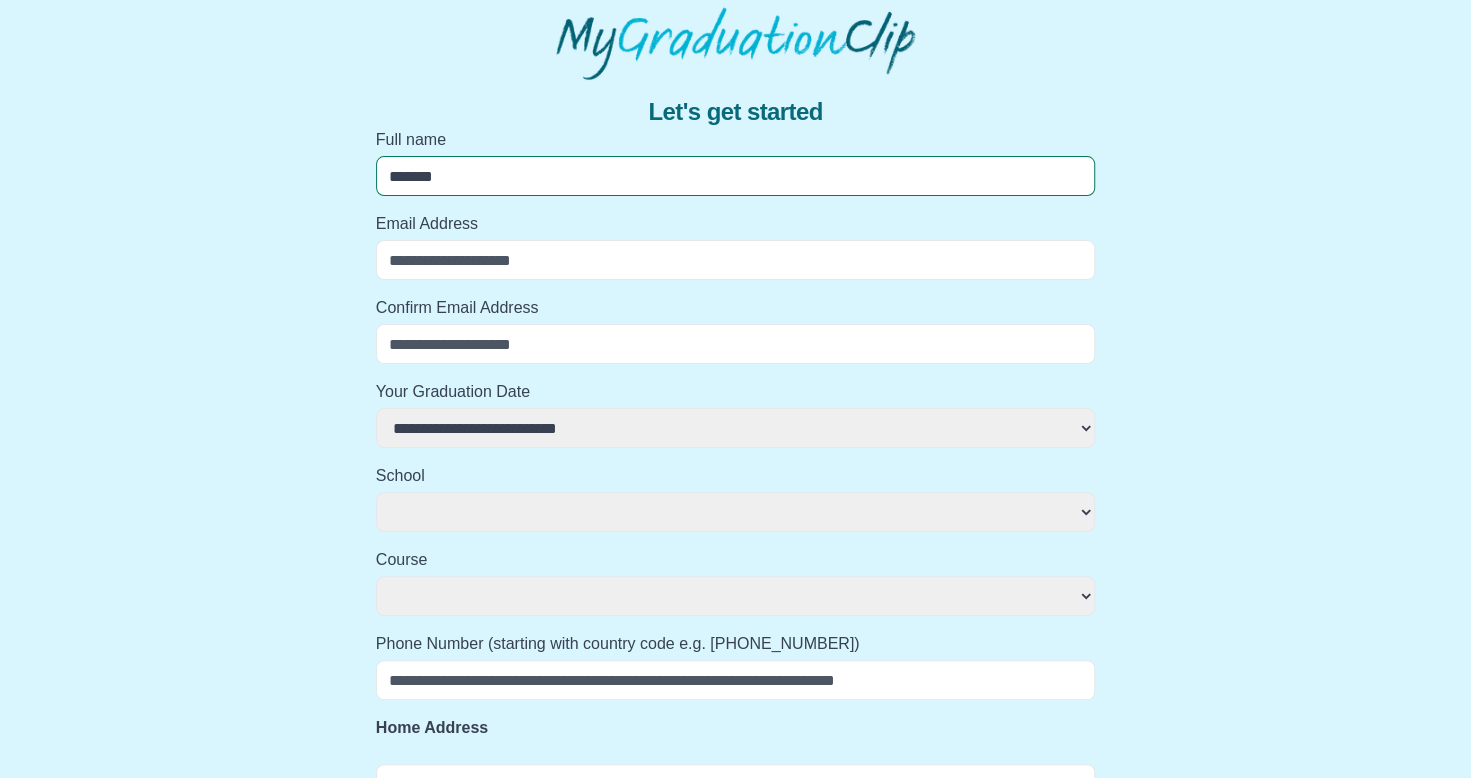 select 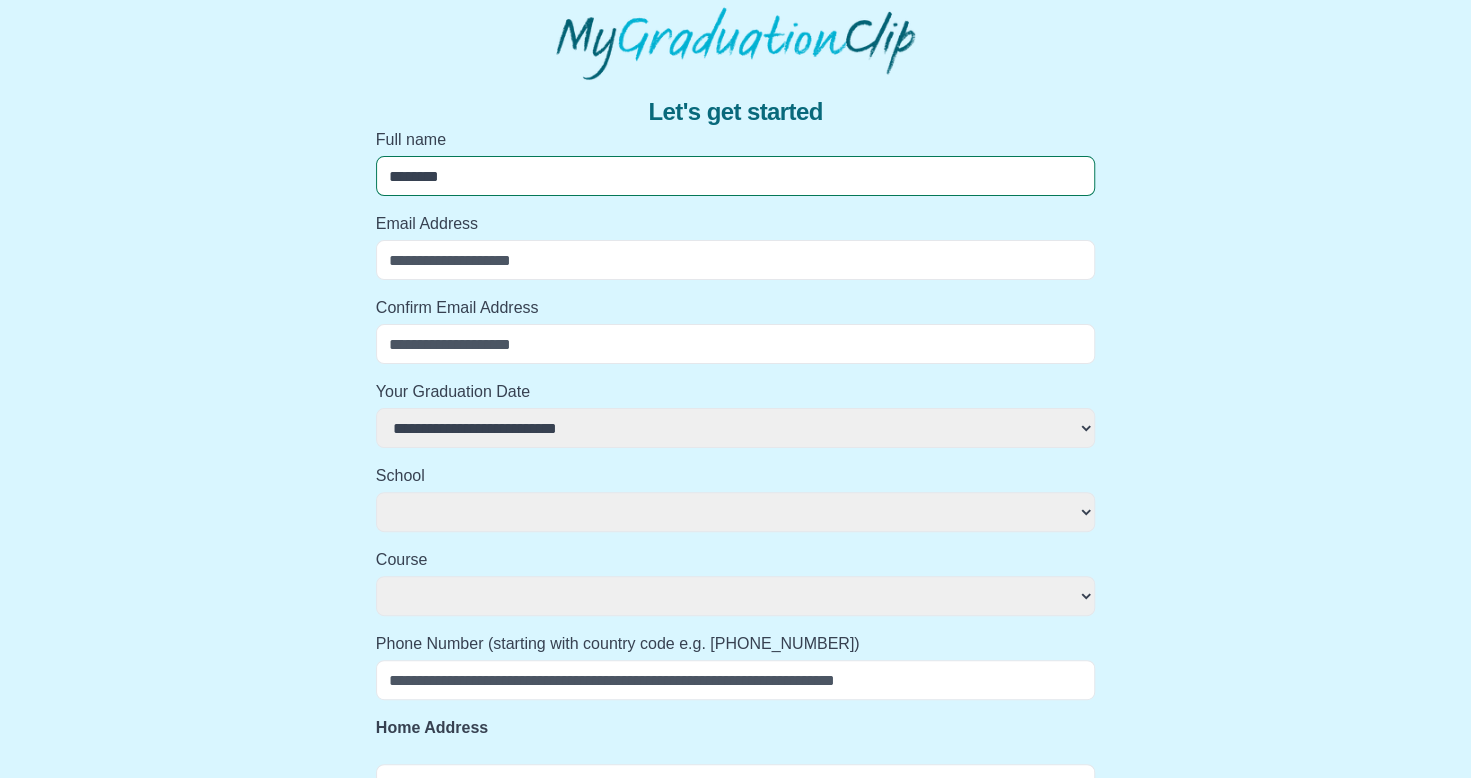 select 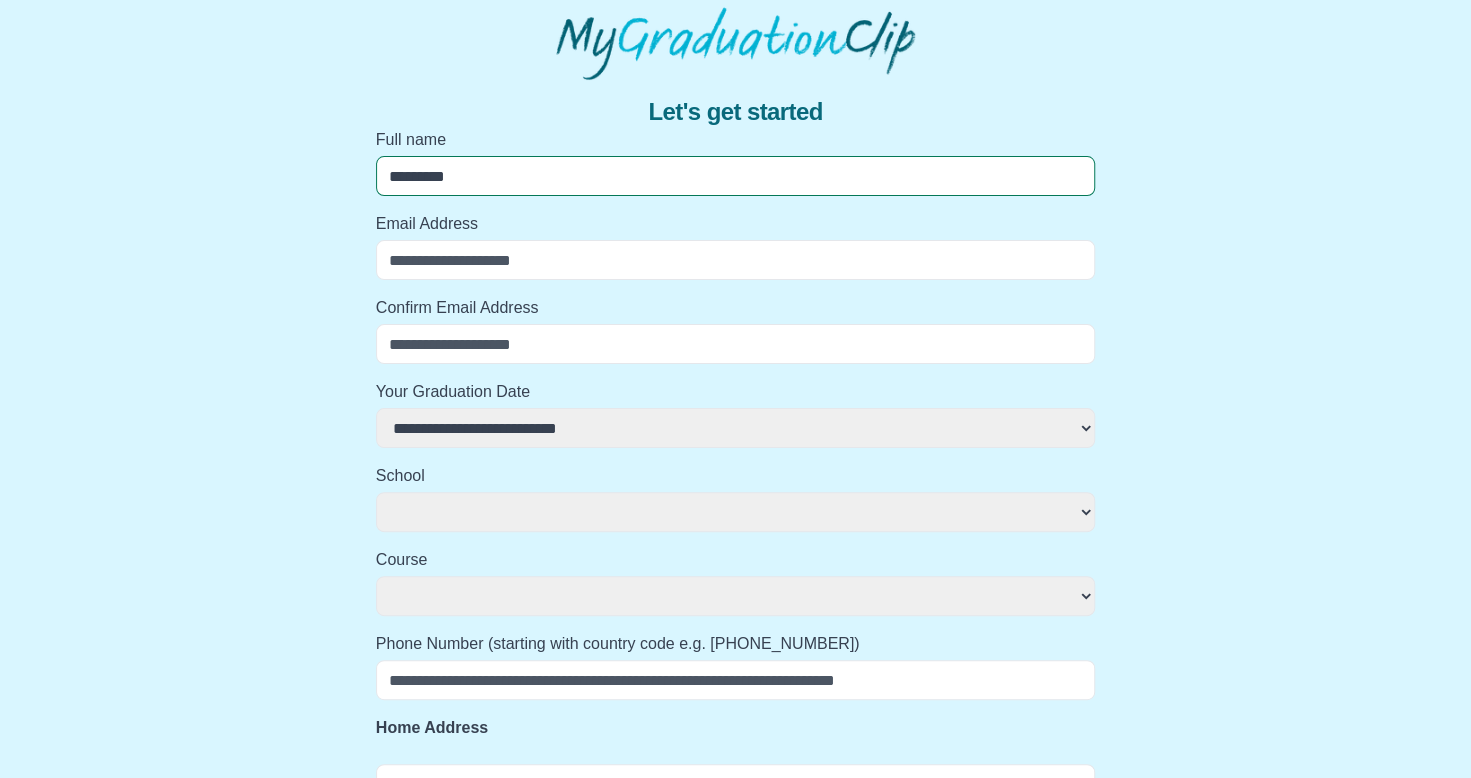 select 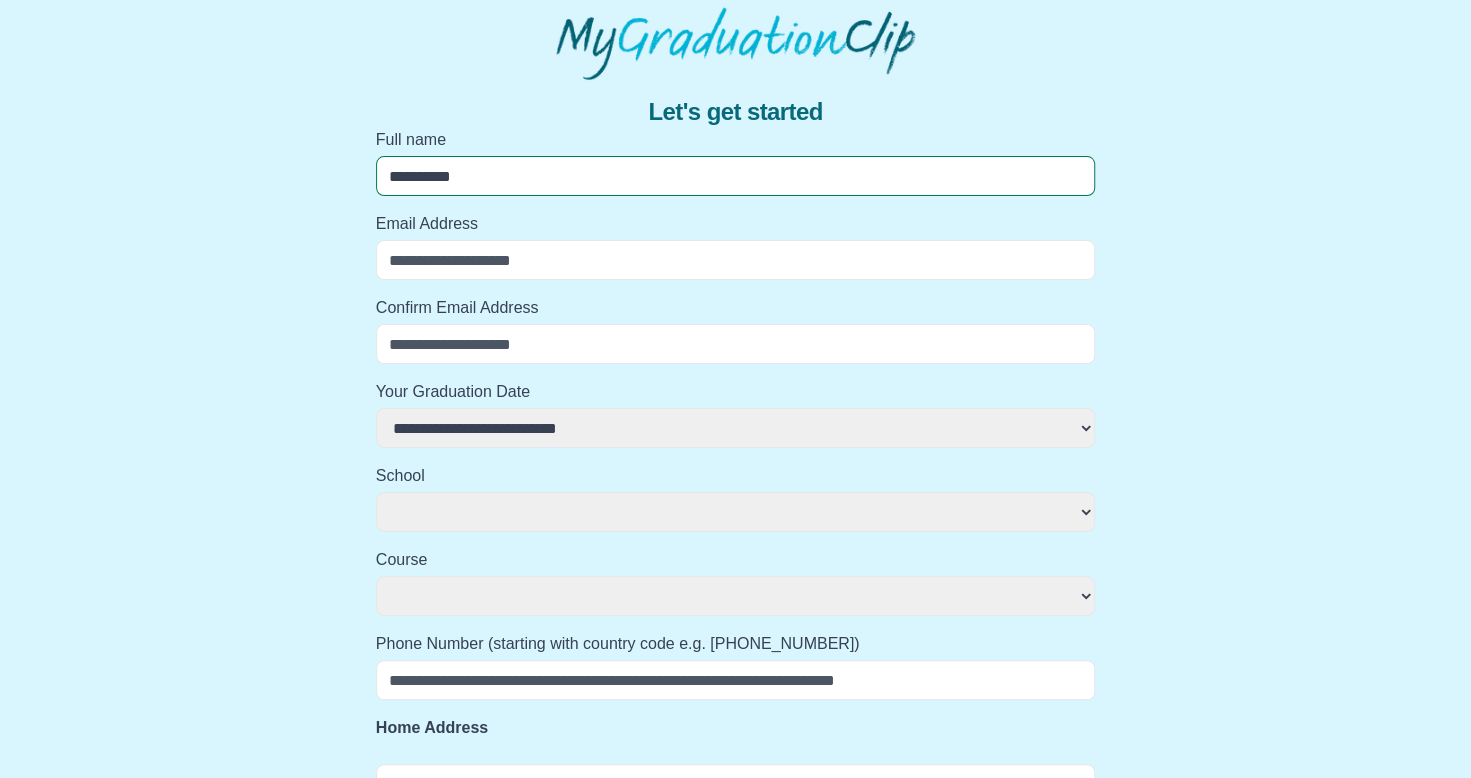 select 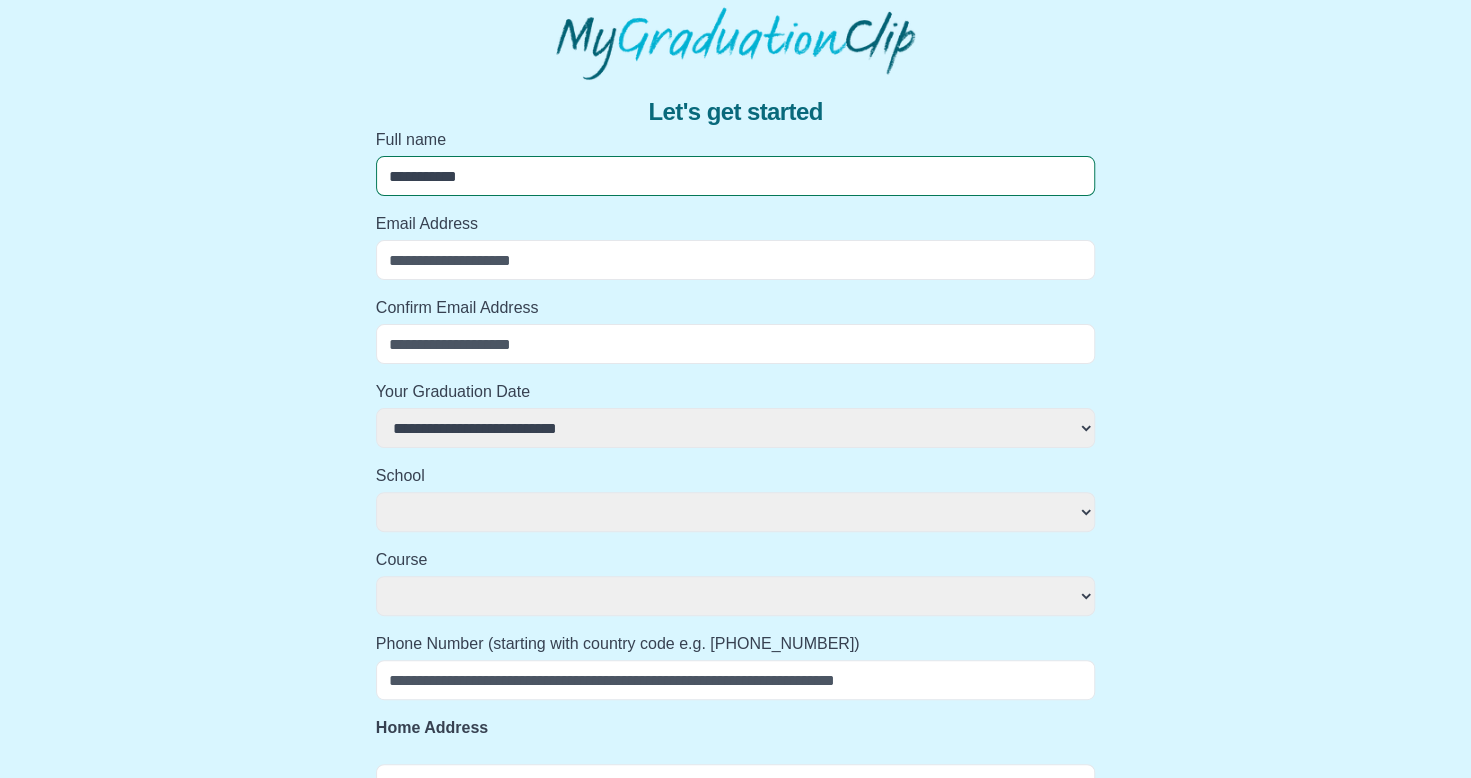select 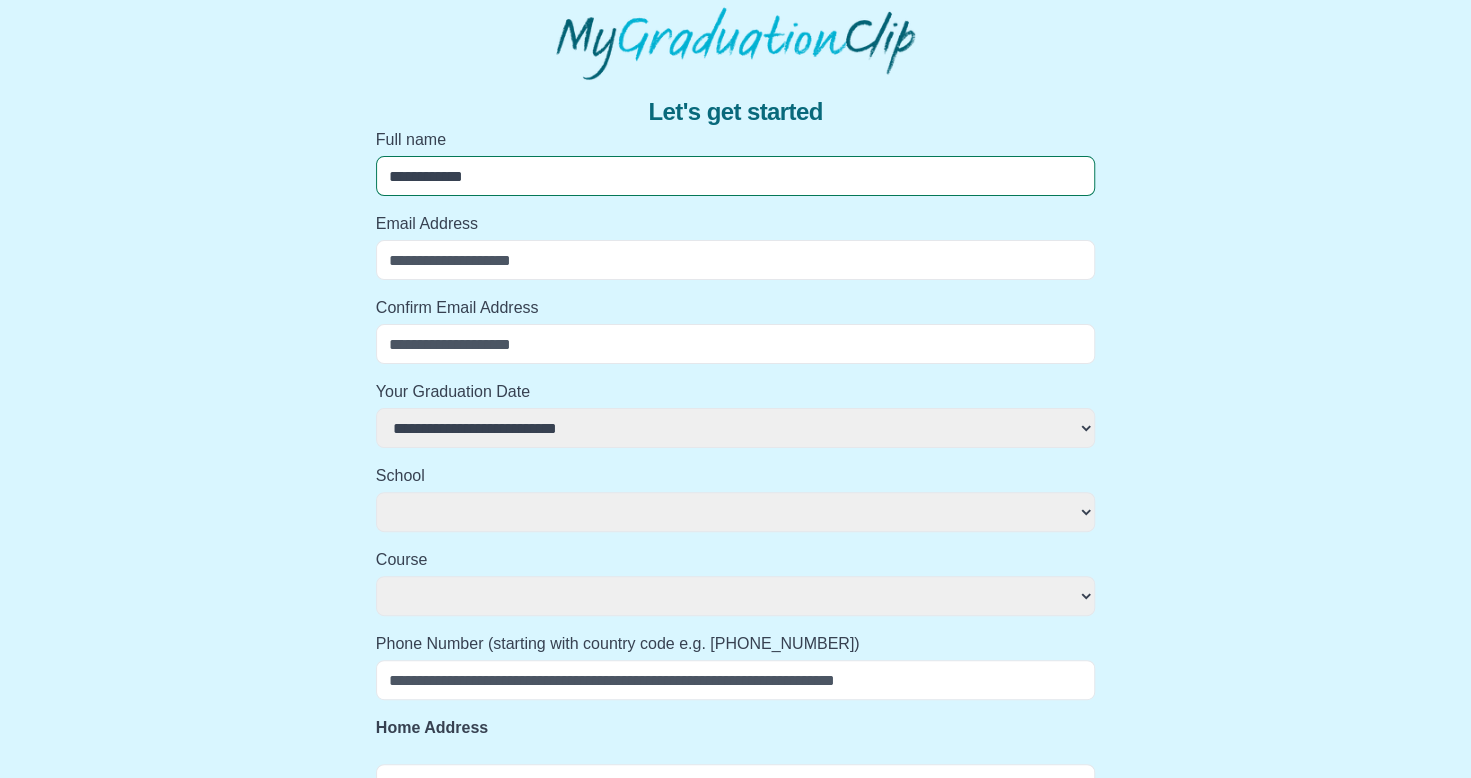 select 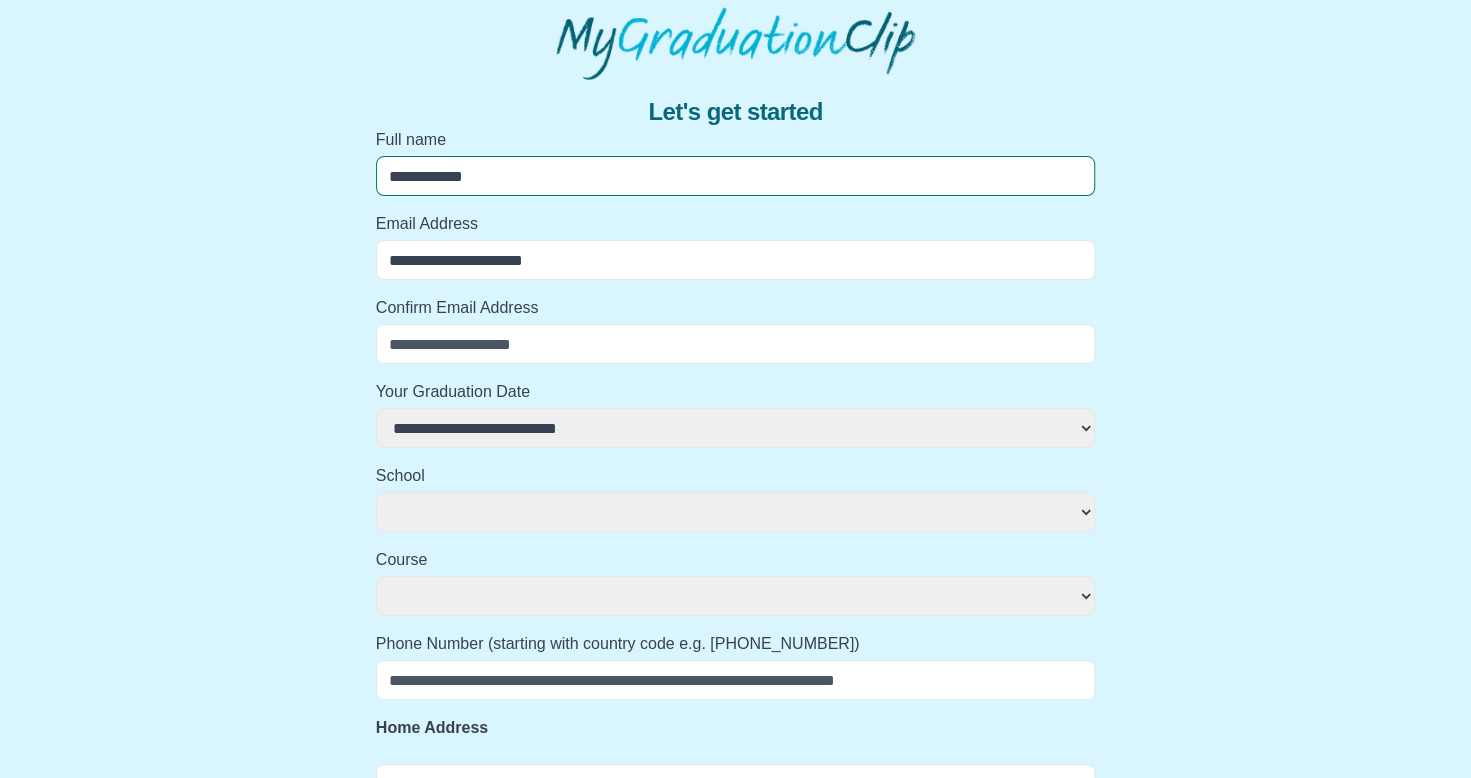 type on "**********" 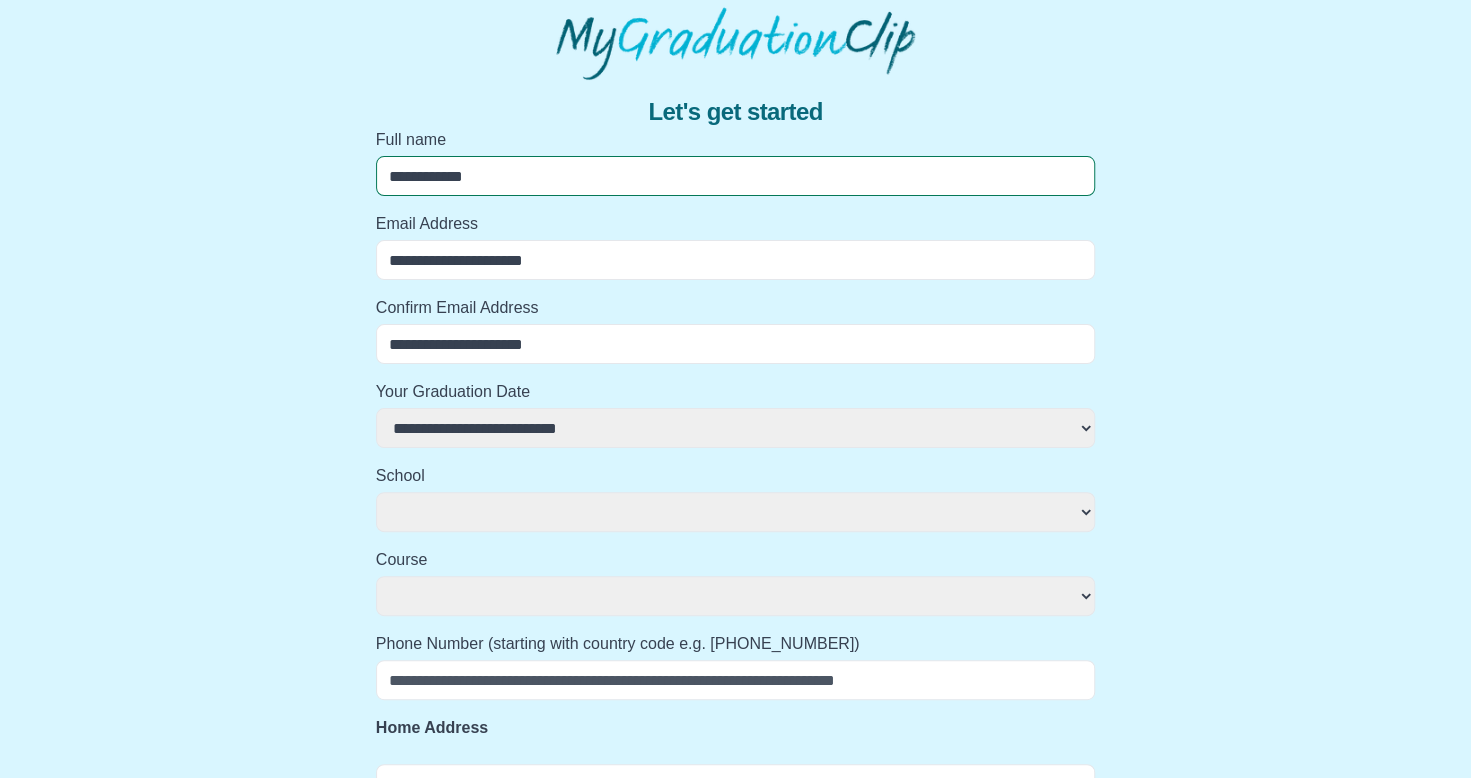 type on "**********" 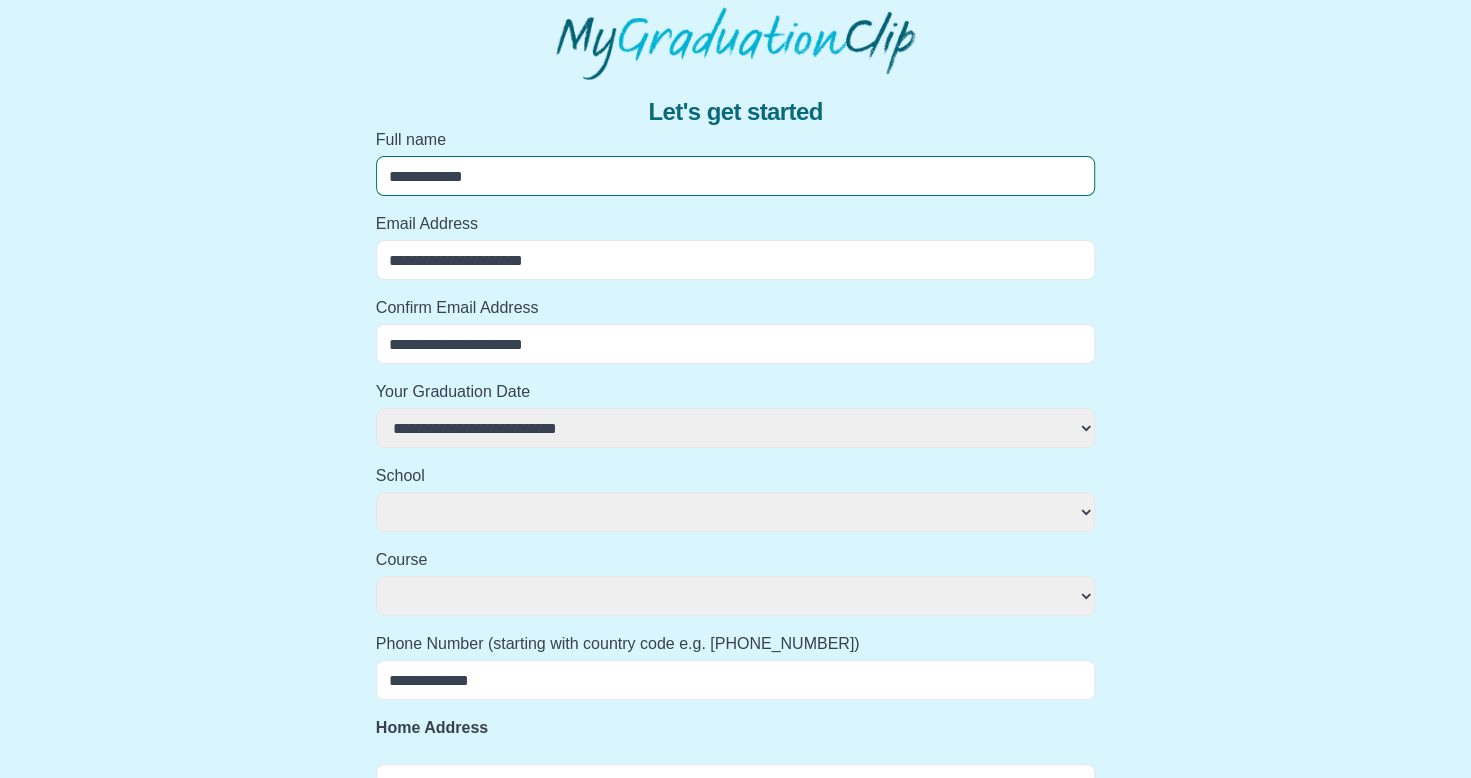 type on "**********" 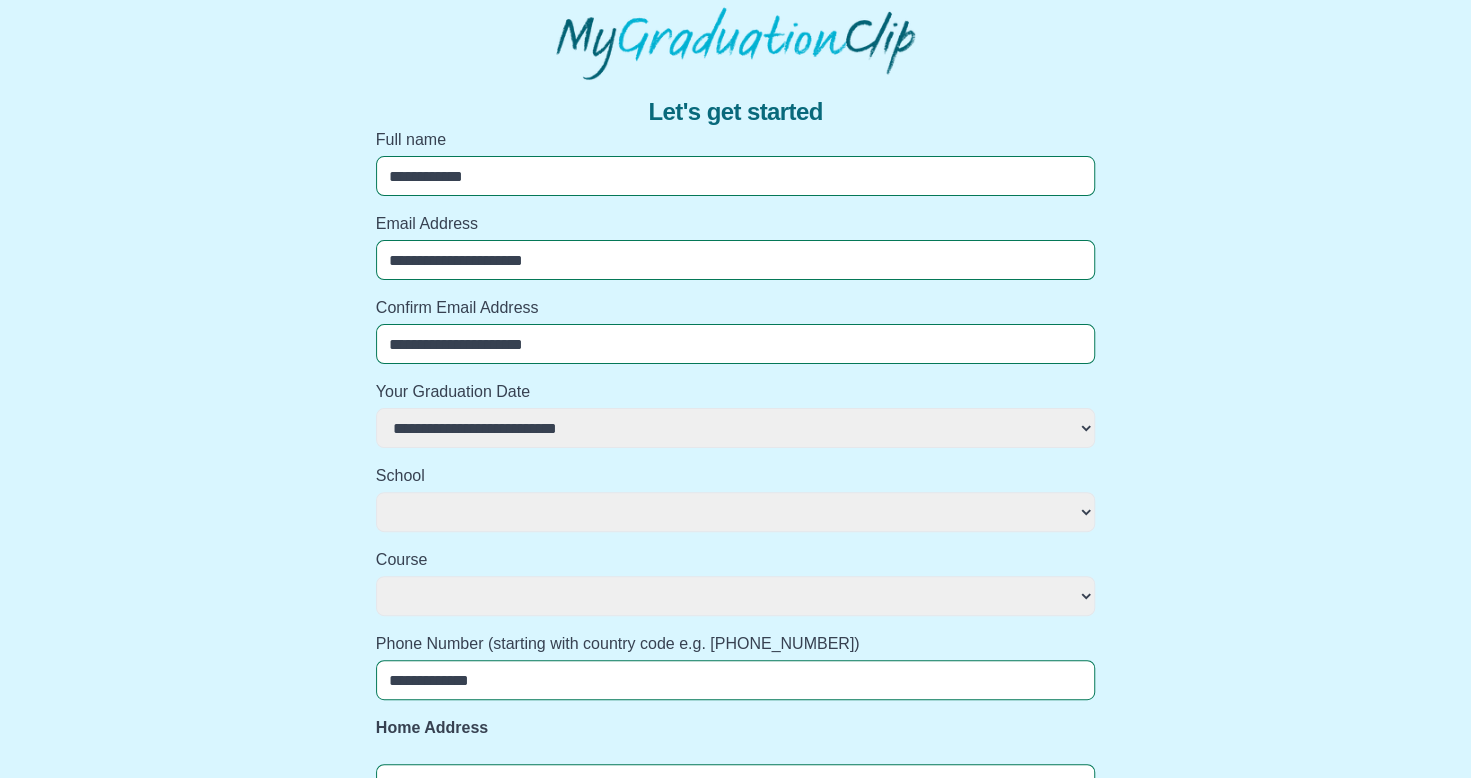 select 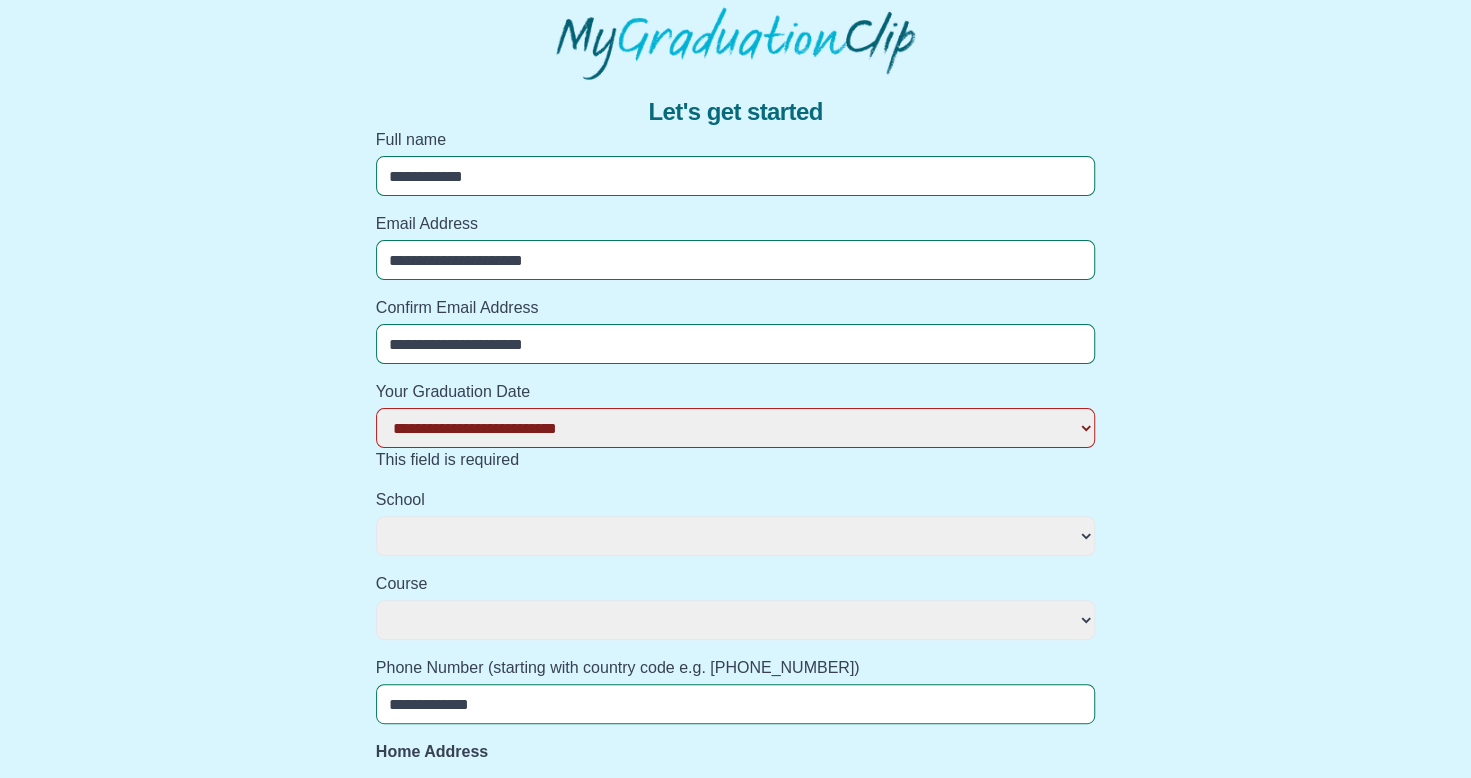 click on "**********" at bounding box center [736, 428] 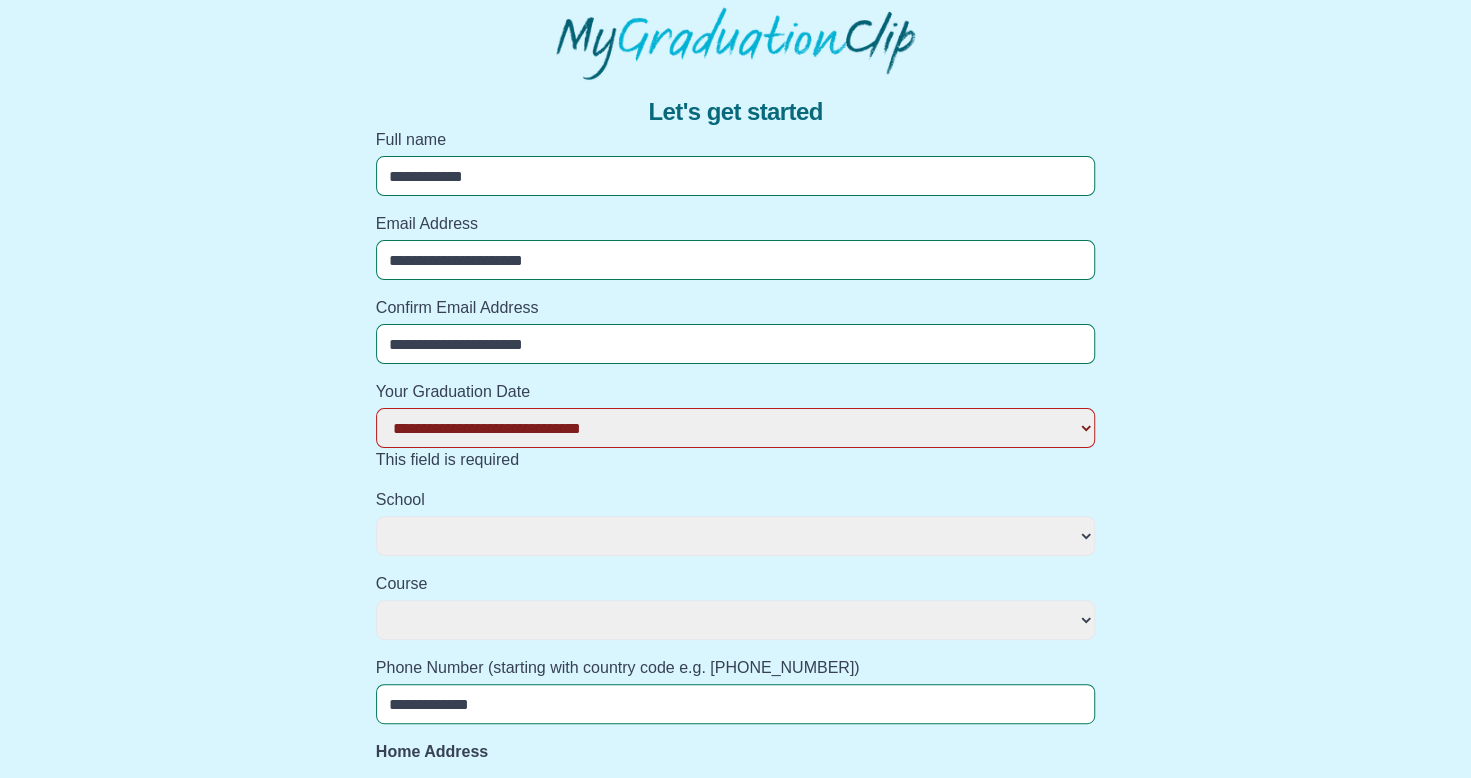 click on "**********" at bounding box center [736, 428] 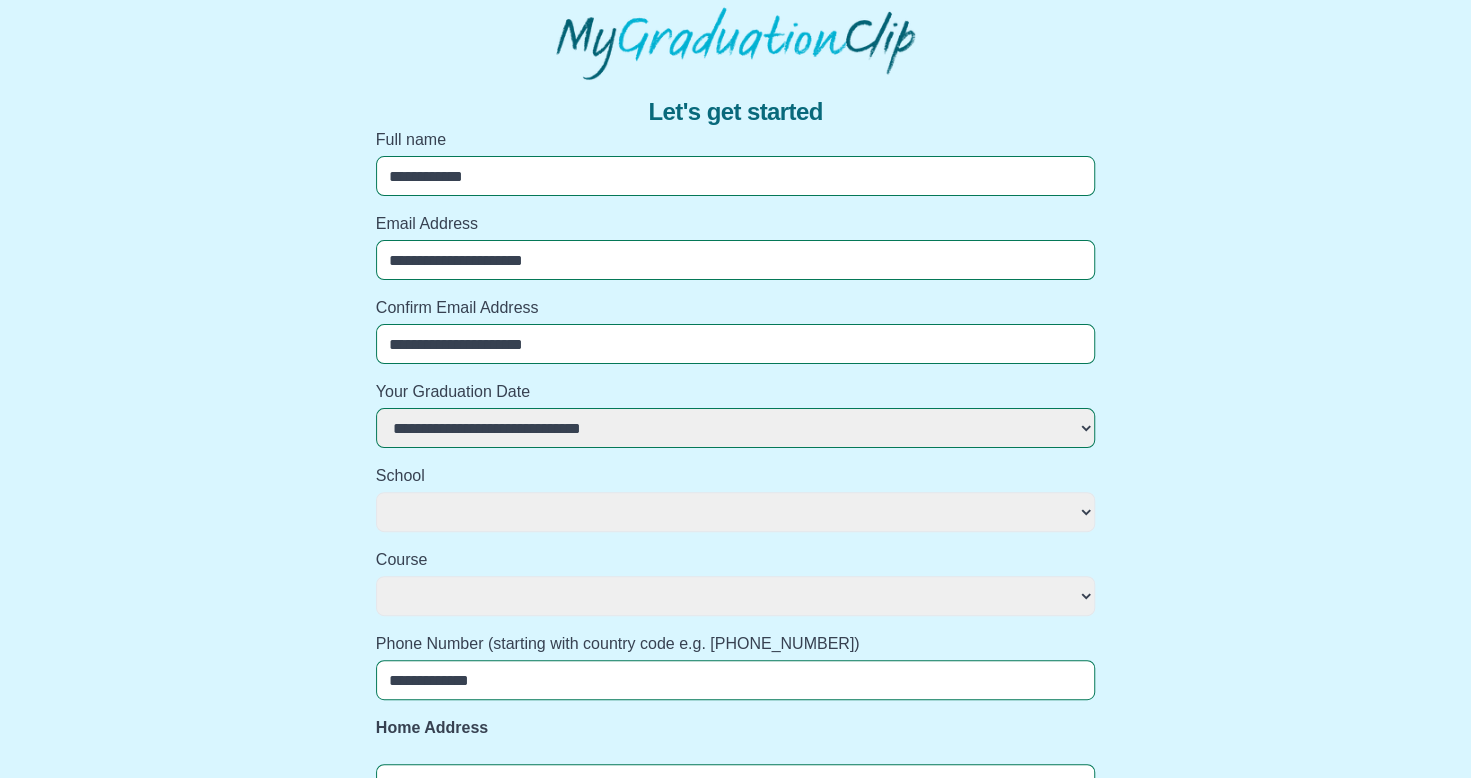 select 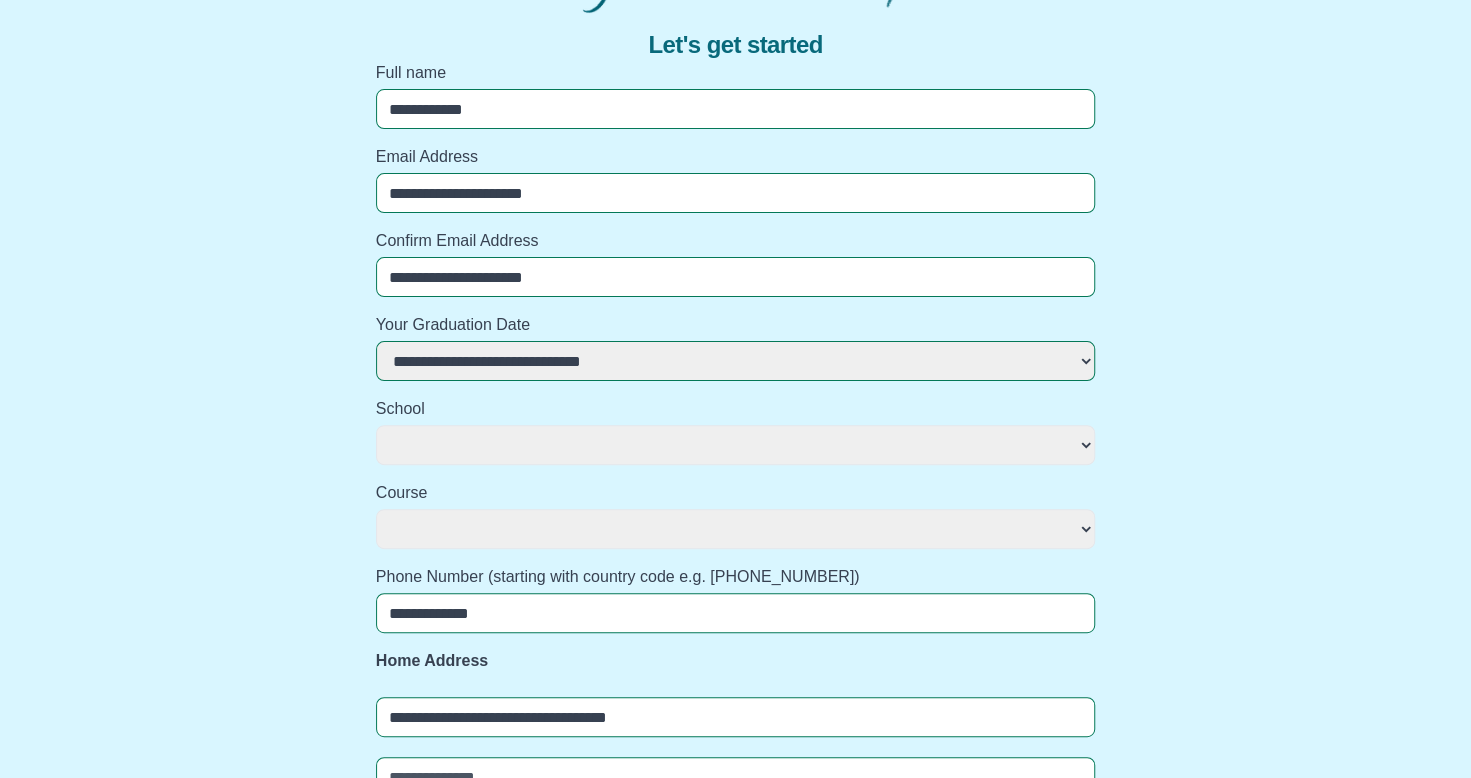 scroll, scrollTop: 160, scrollLeft: 0, axis: vertical 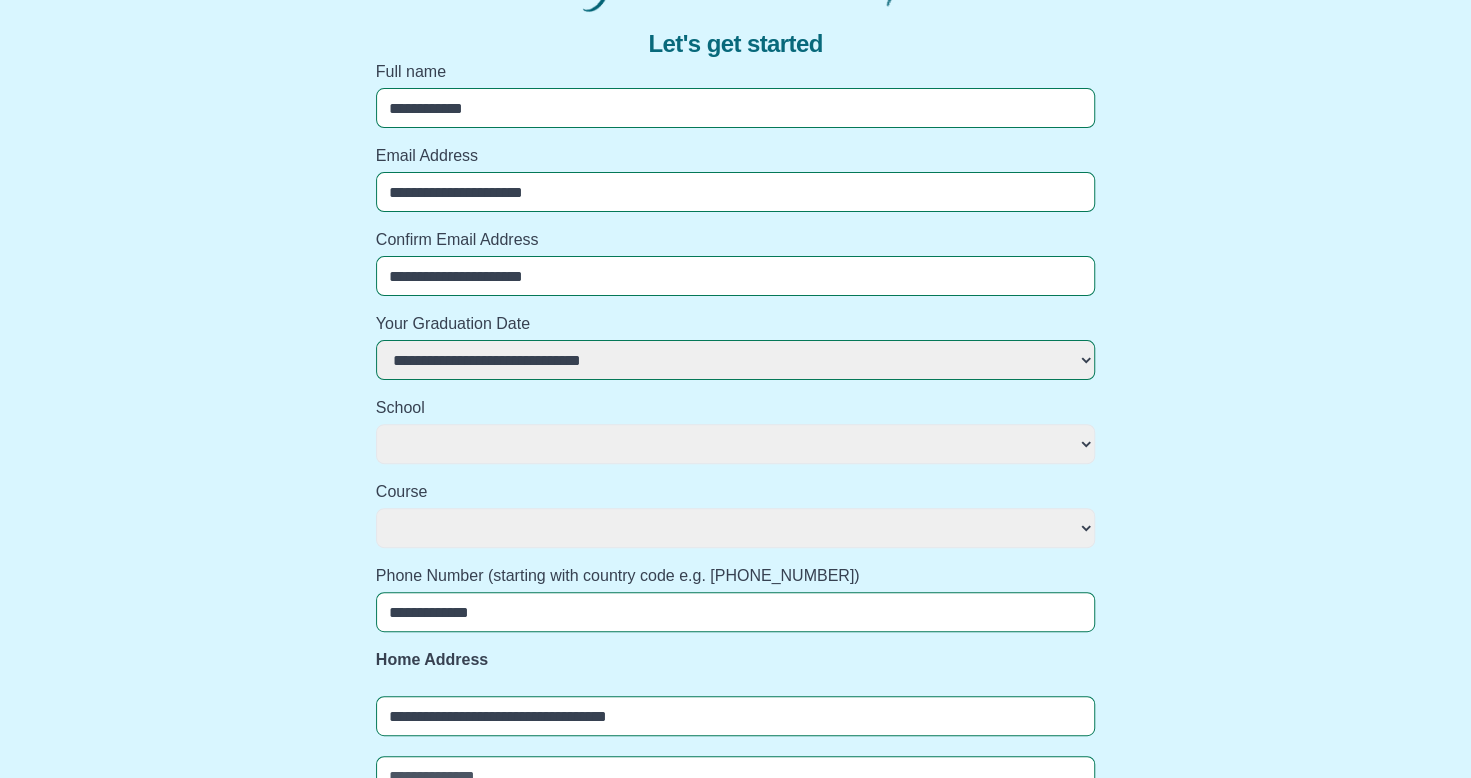 select 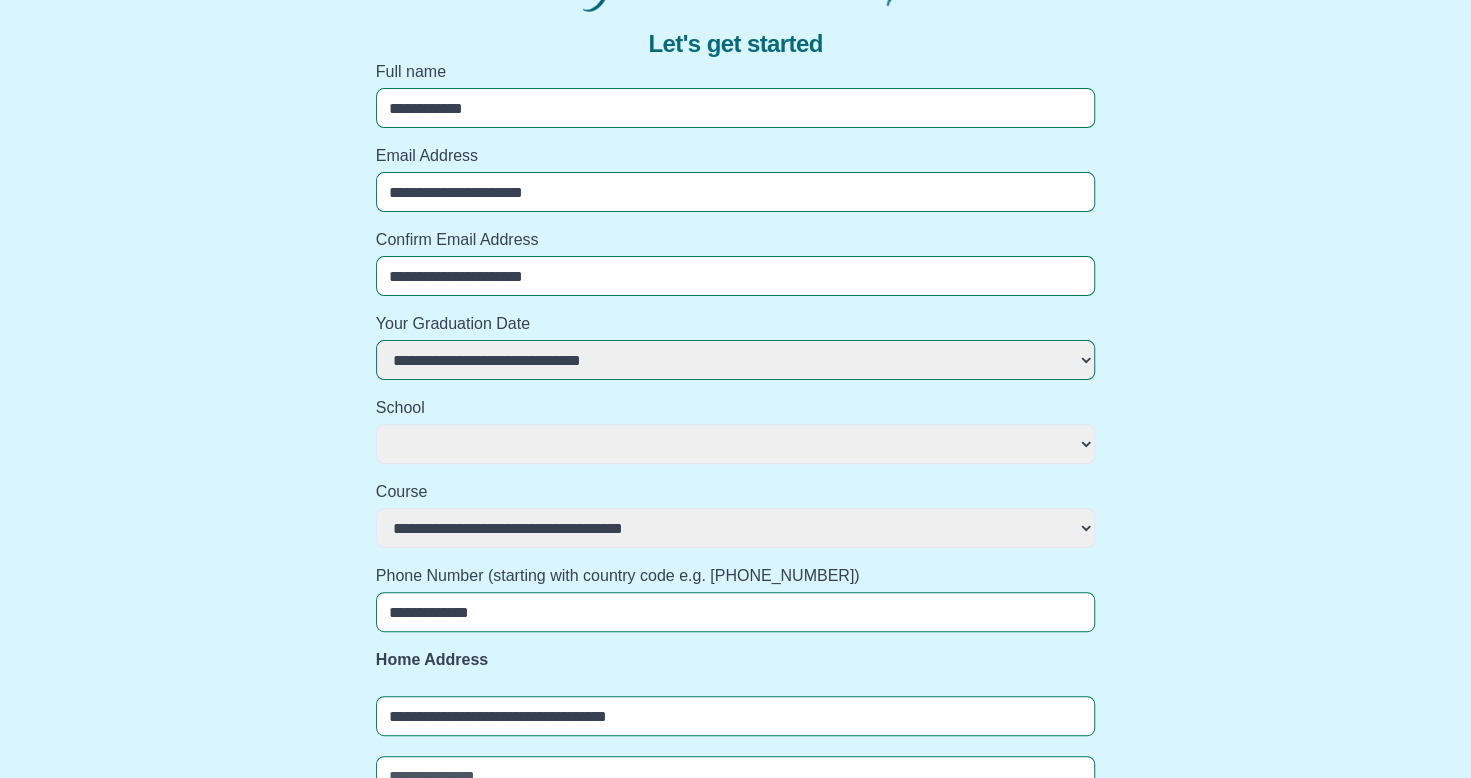 click on "**********" at bounding box center (736, 528) 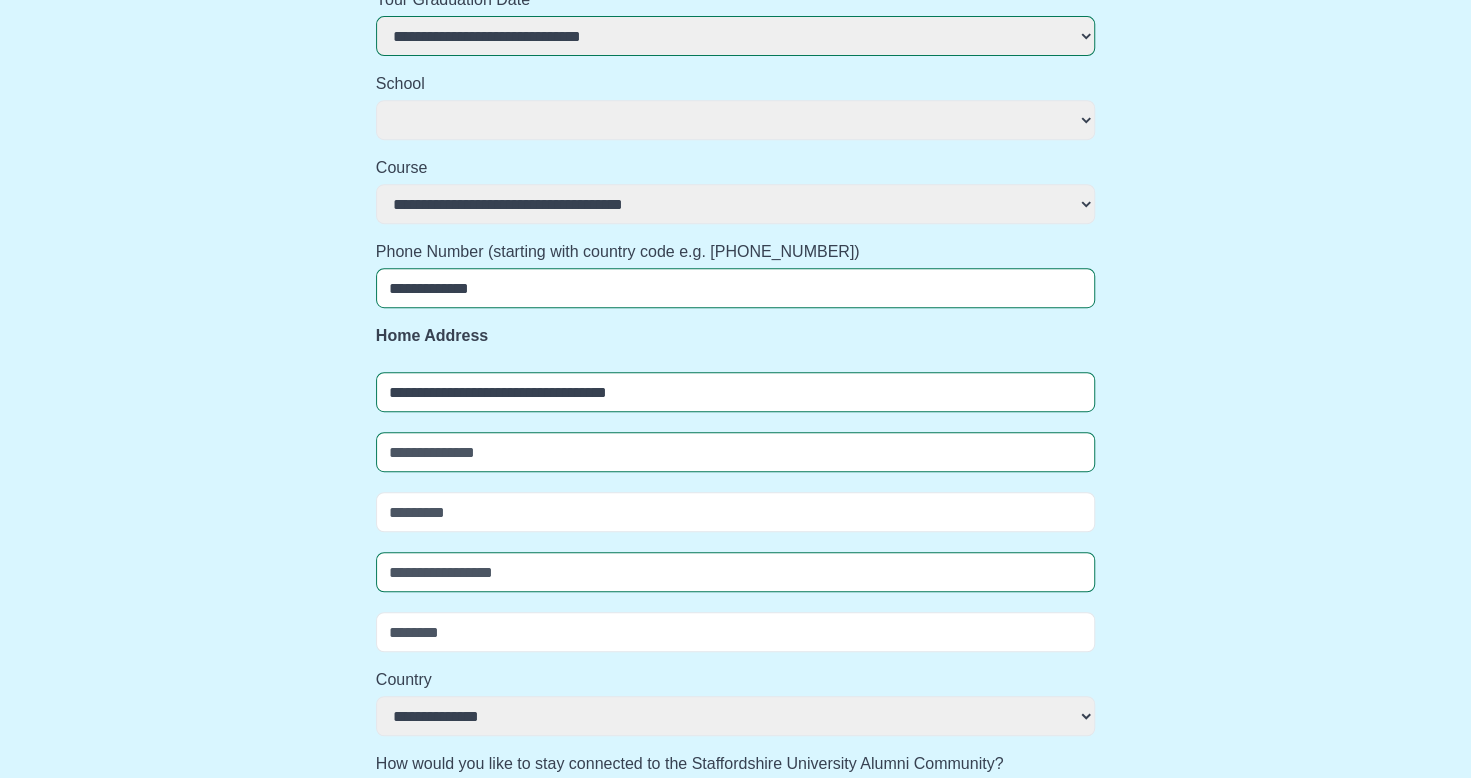 scroll, scrollTop: 486, scrollLeft: 0, axis: vertical 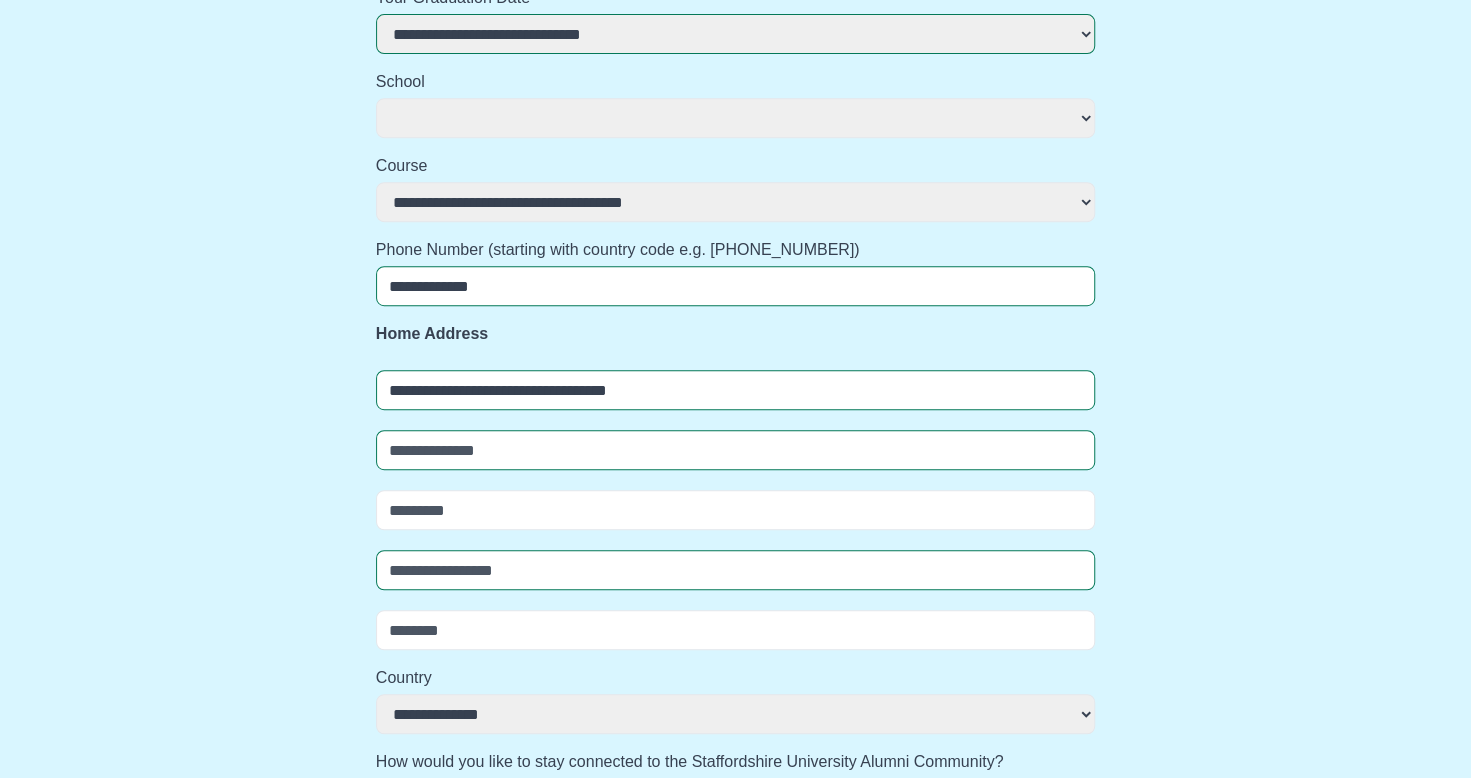 select 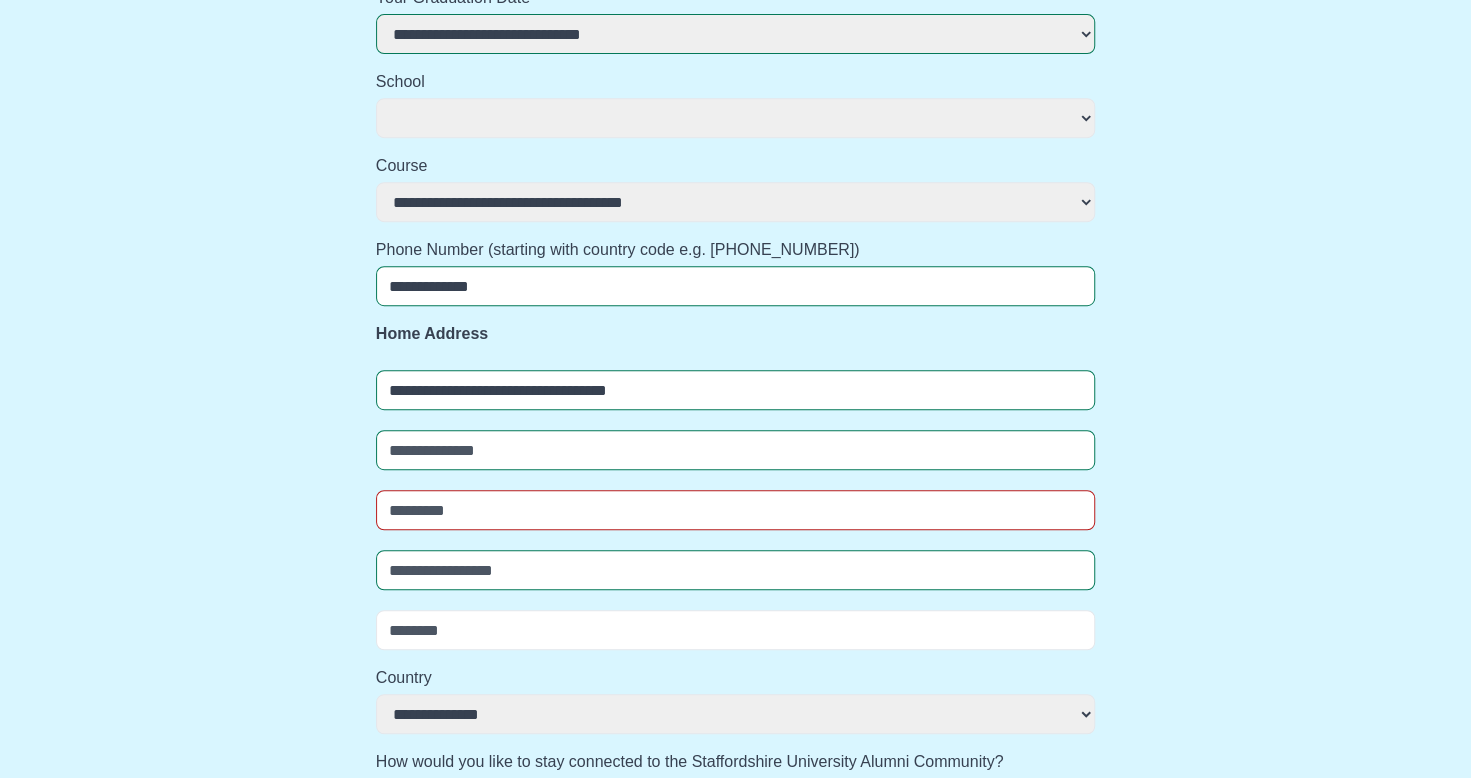 type on "*" 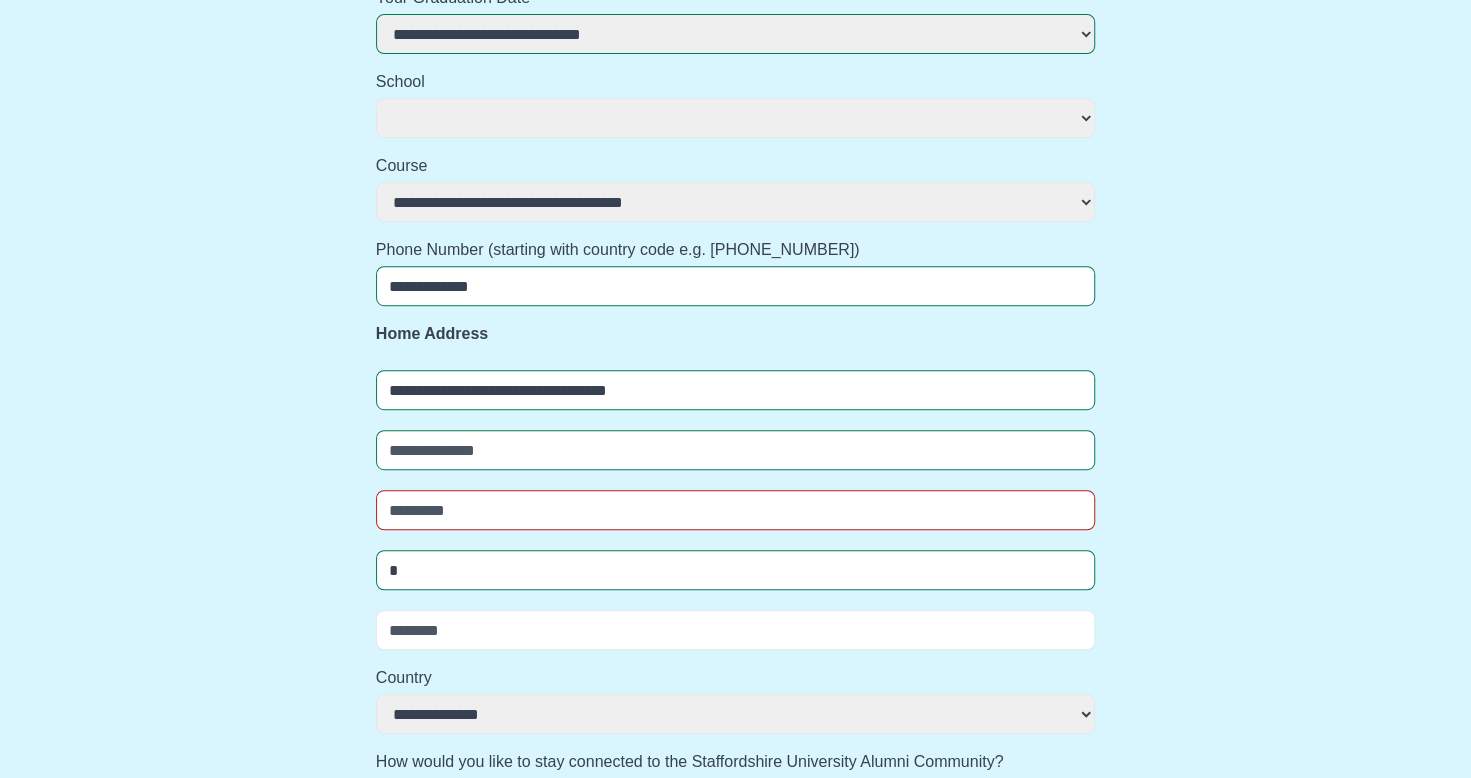 select 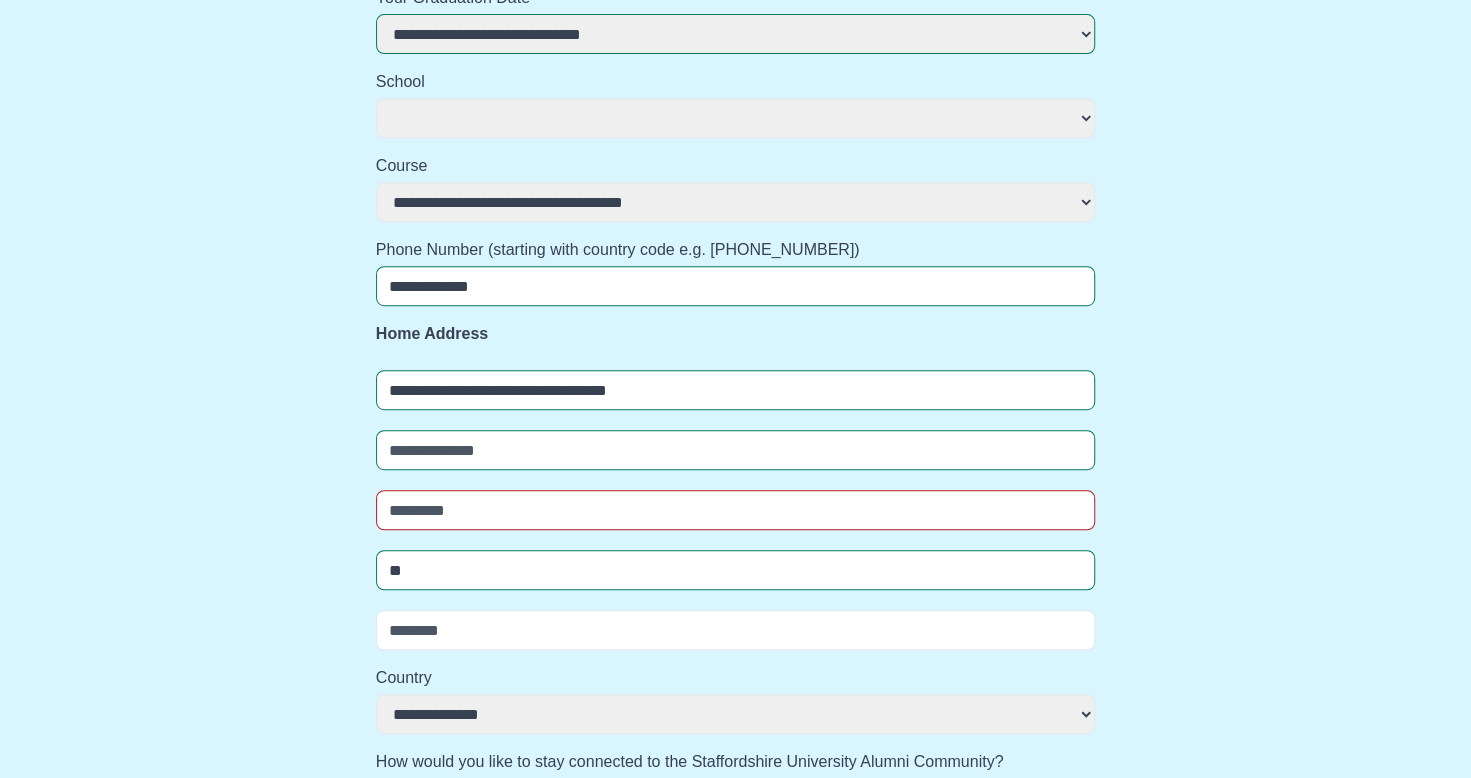 select 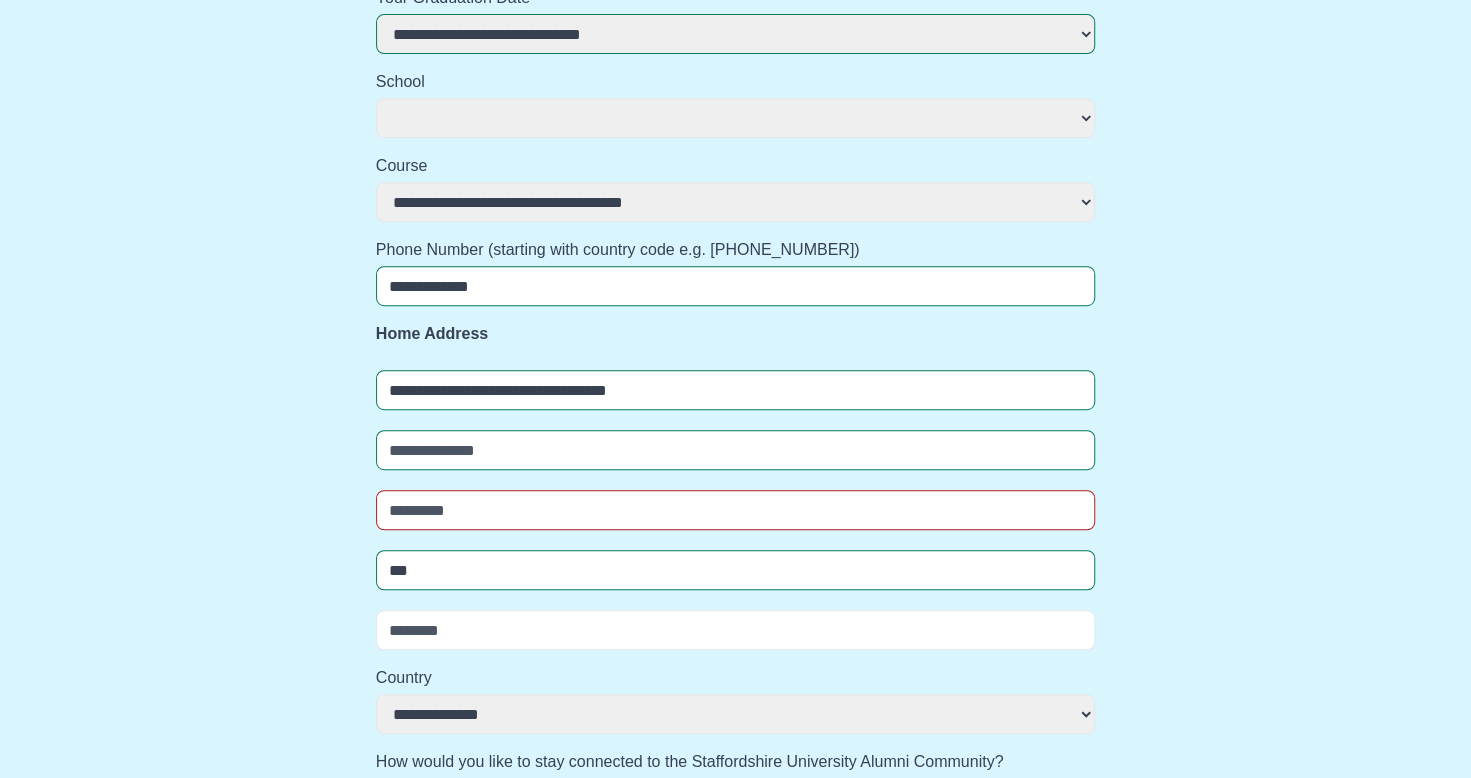 select 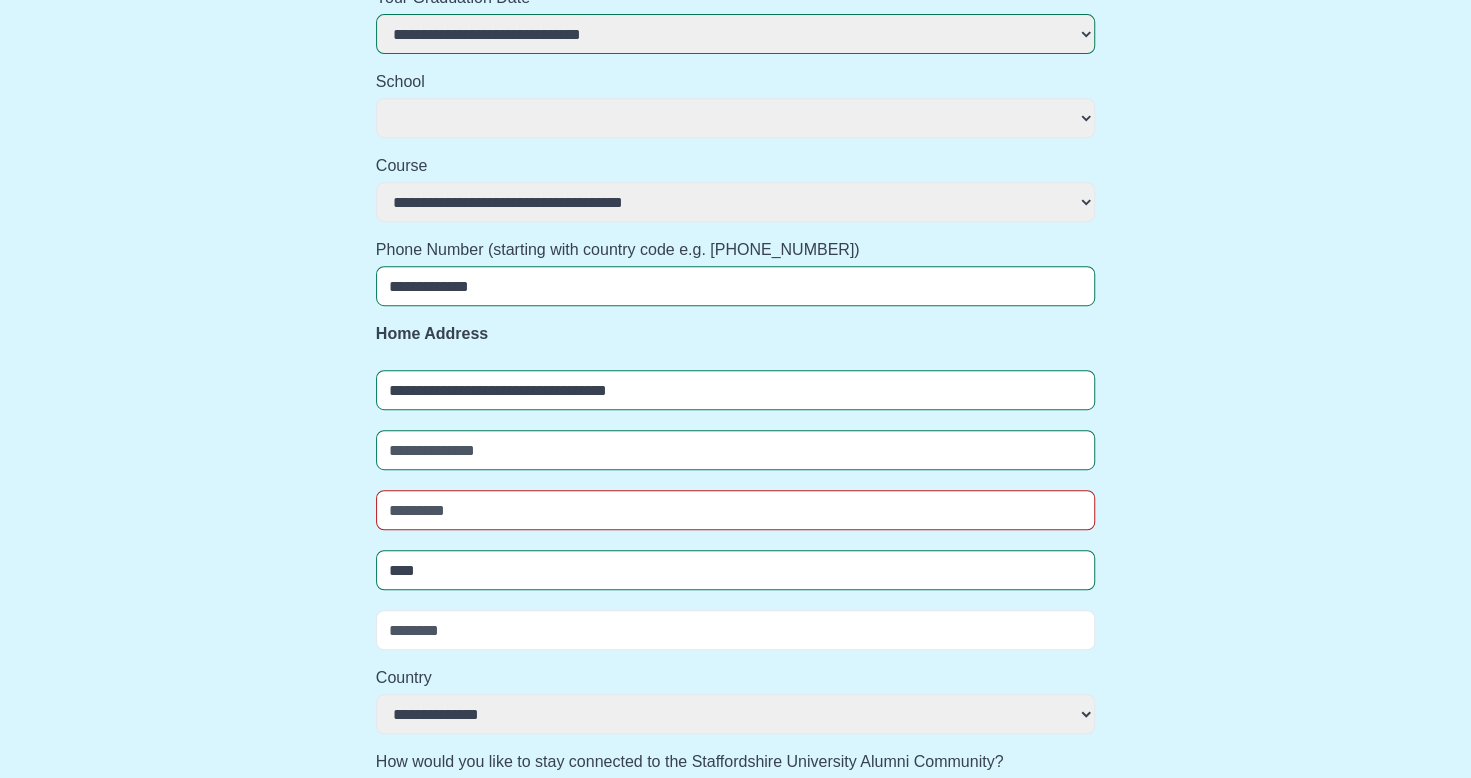 select 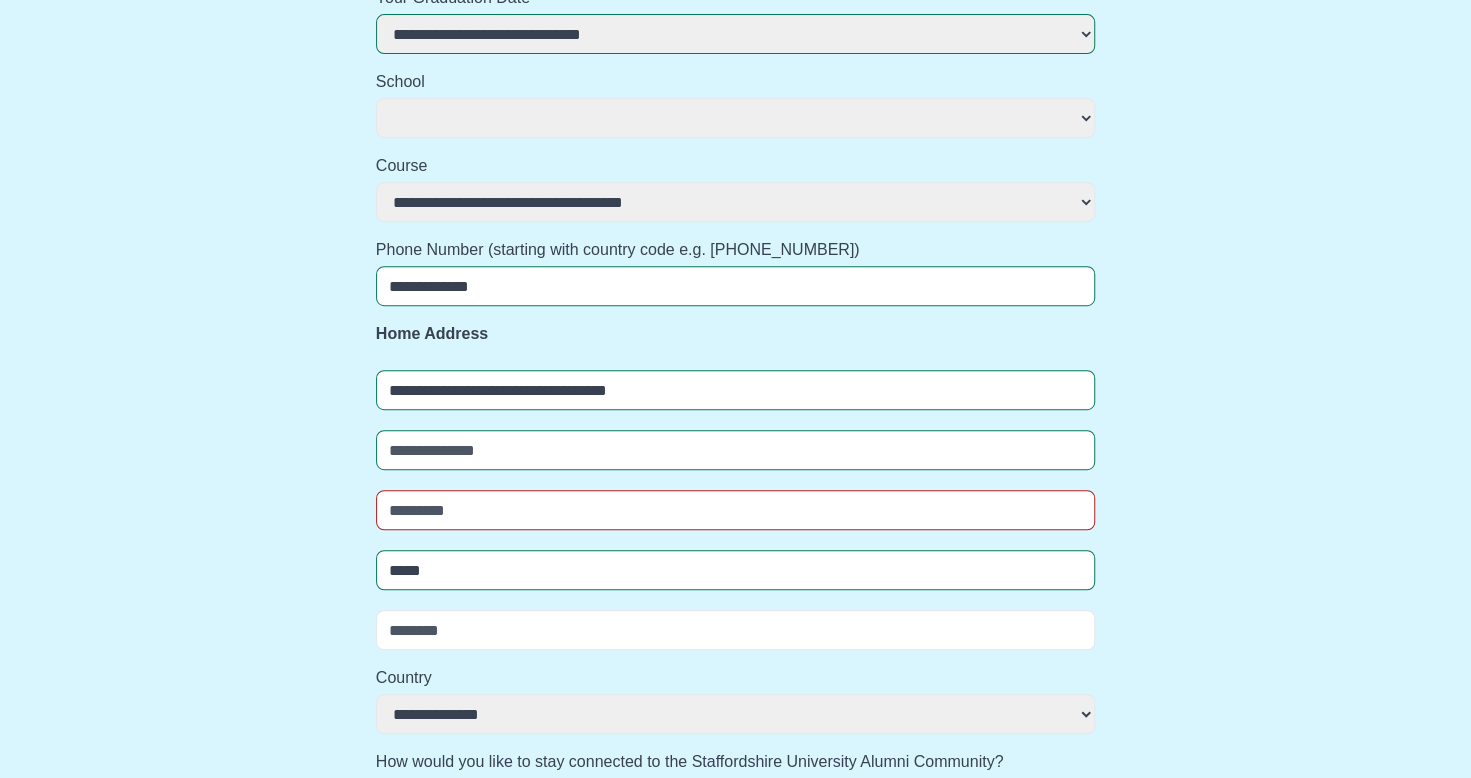 select 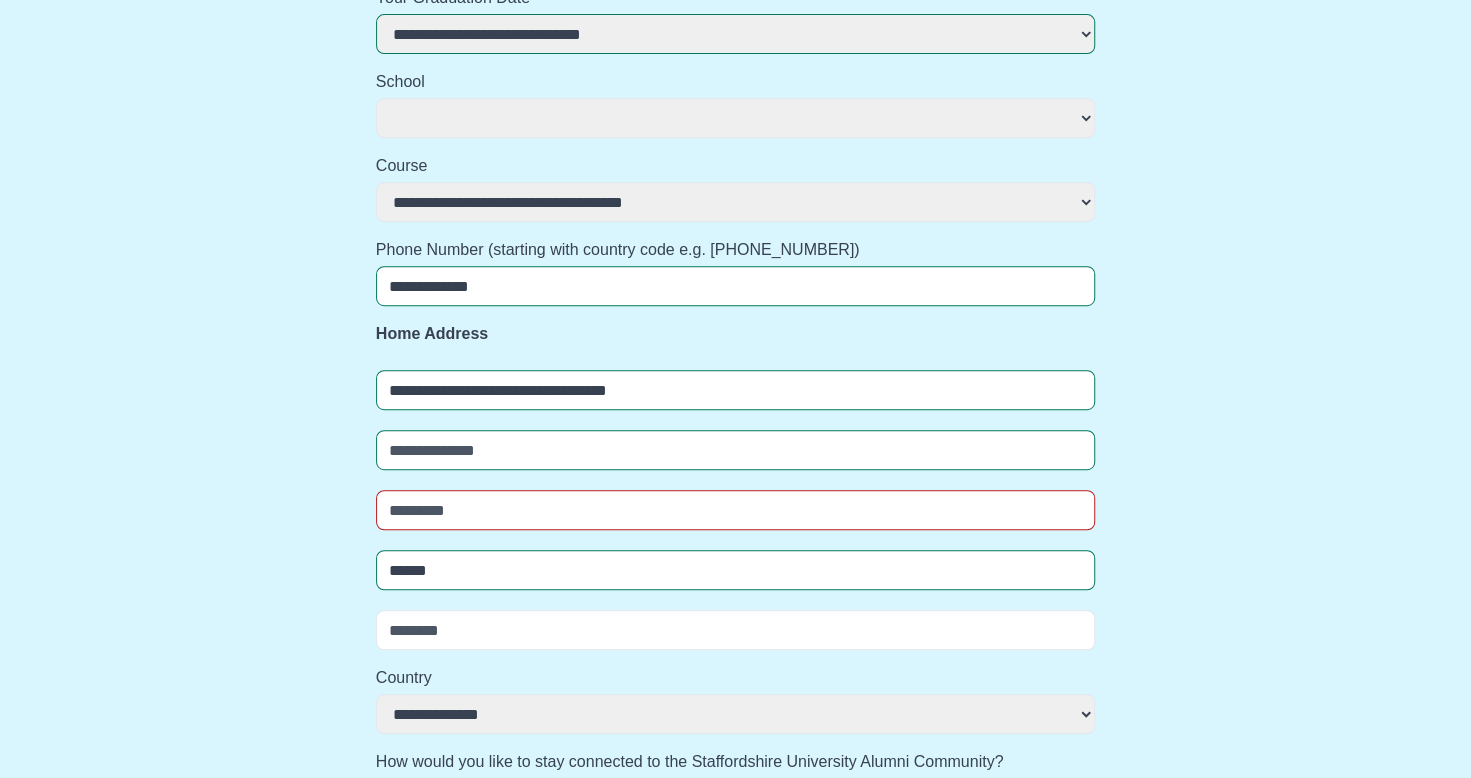 select 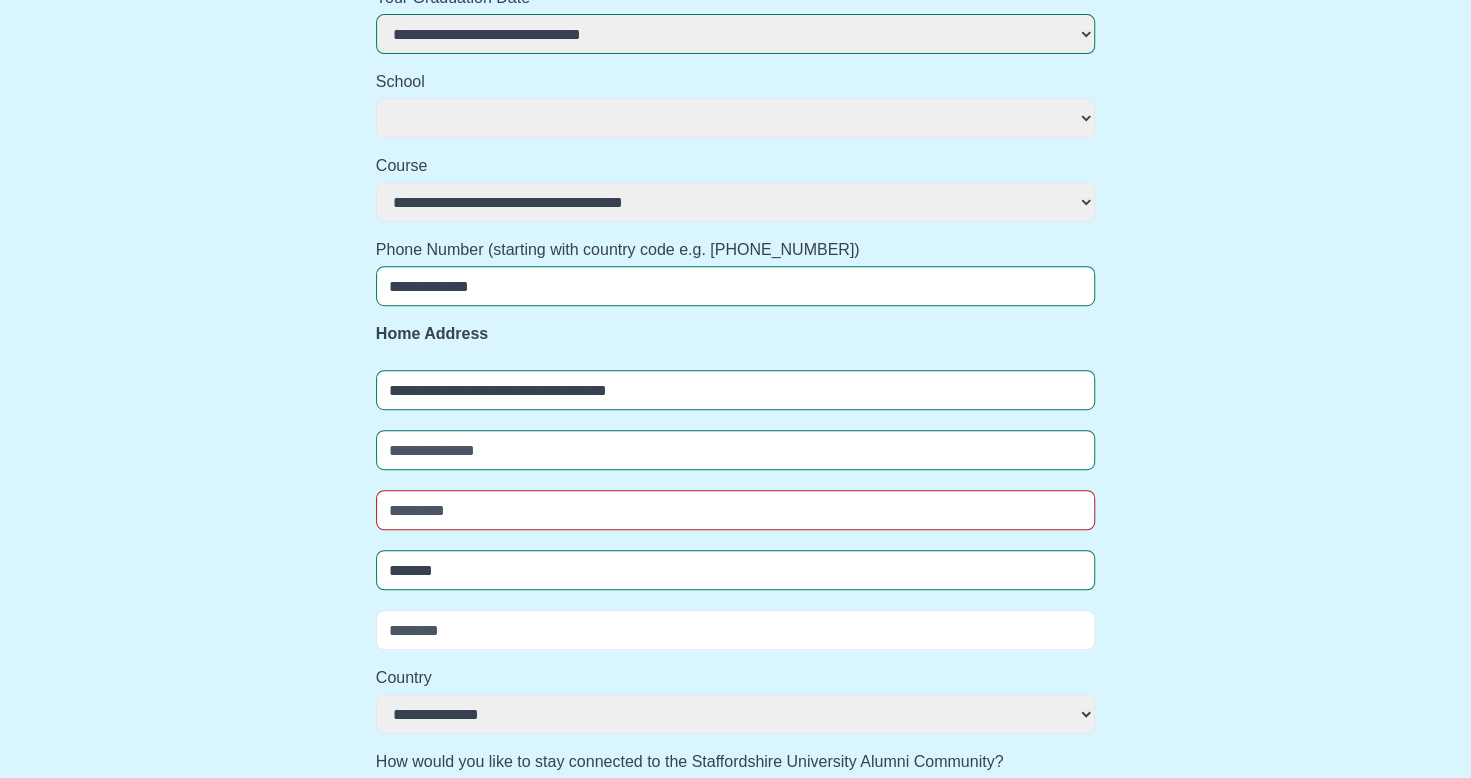 select 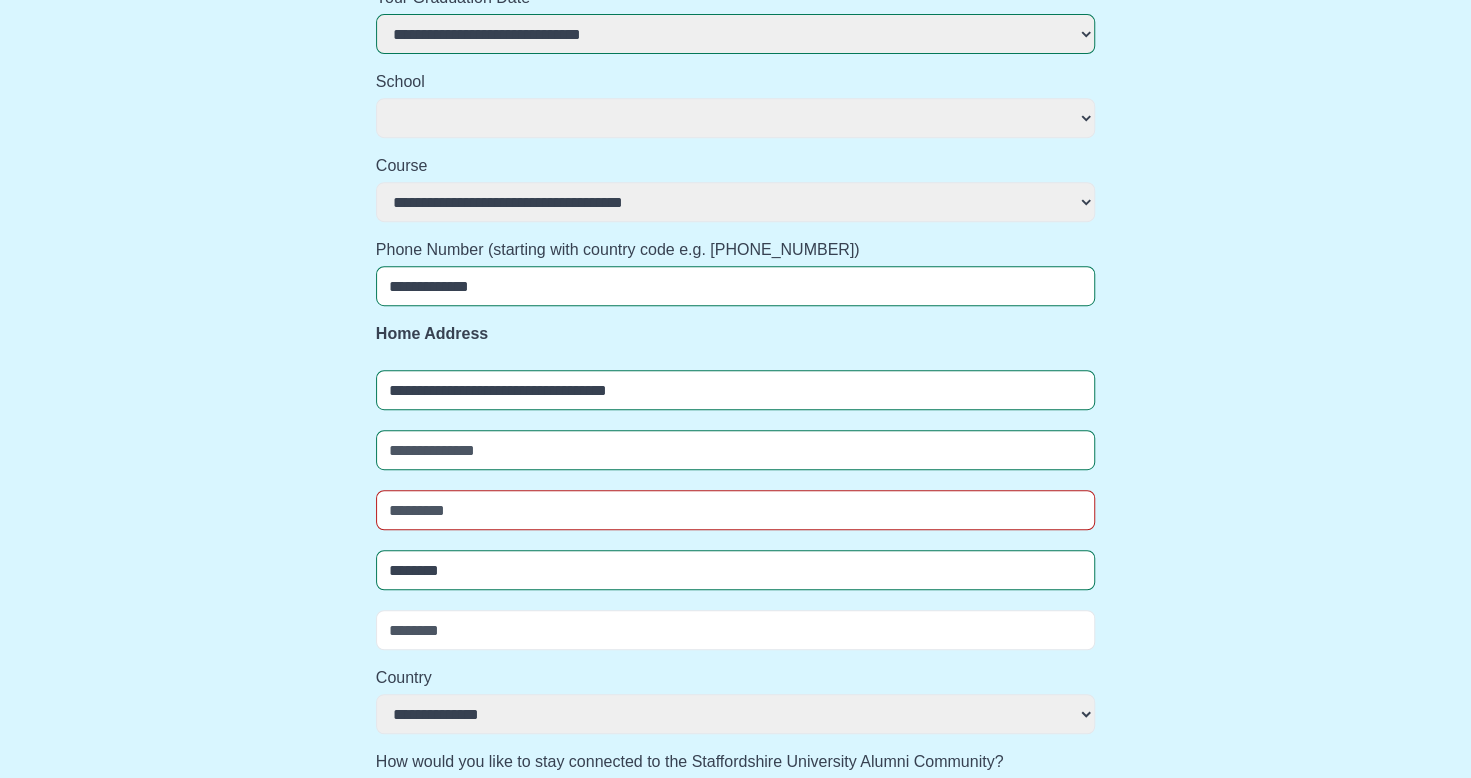 select 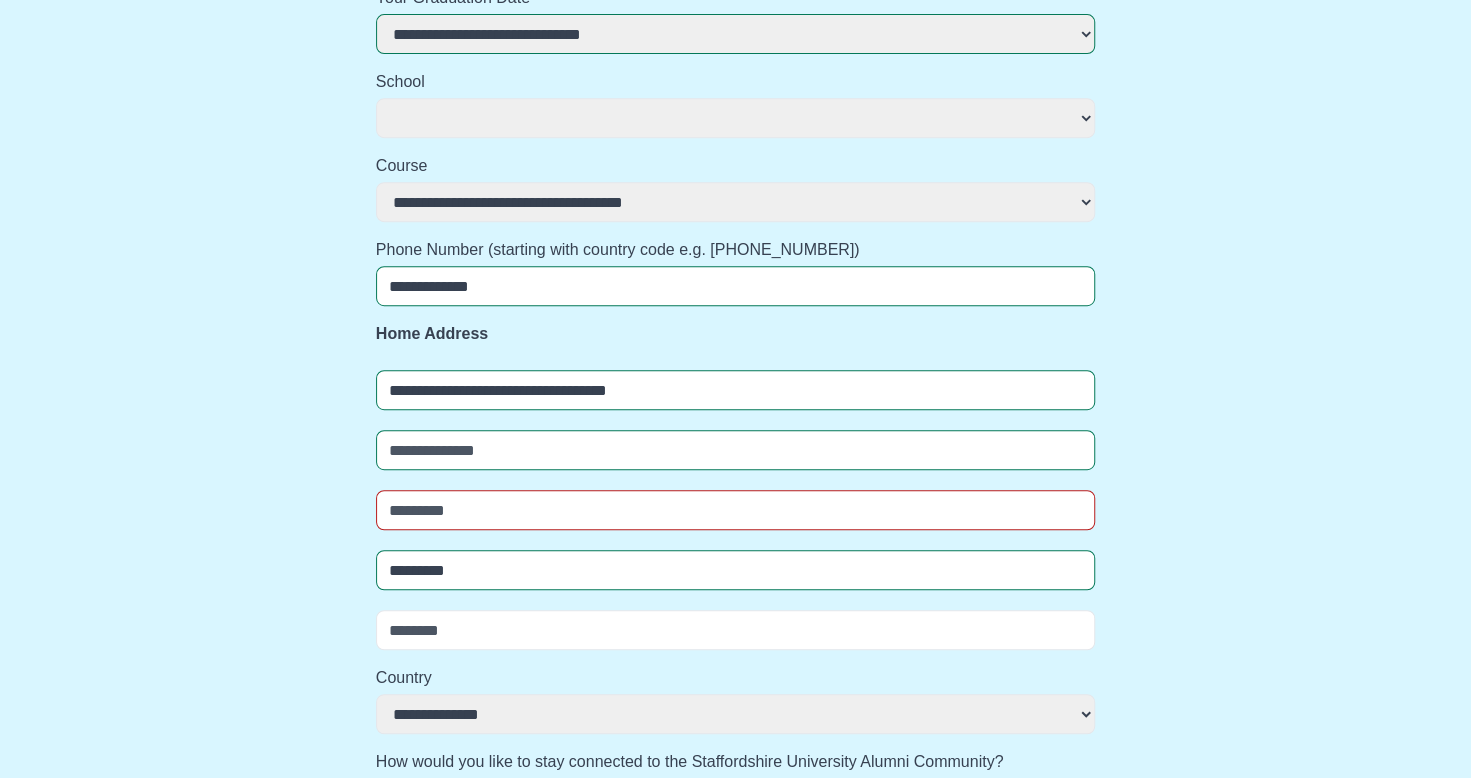 select 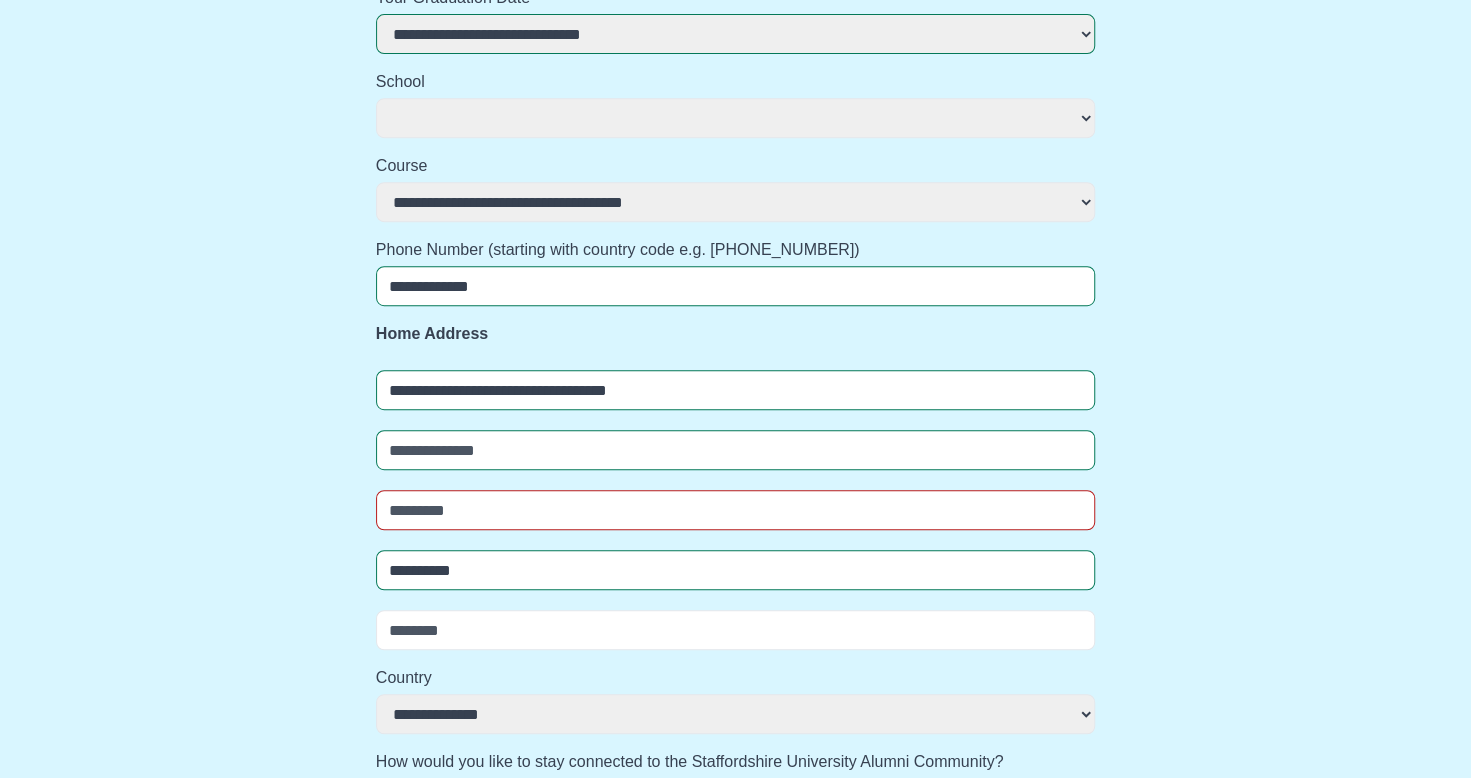 select 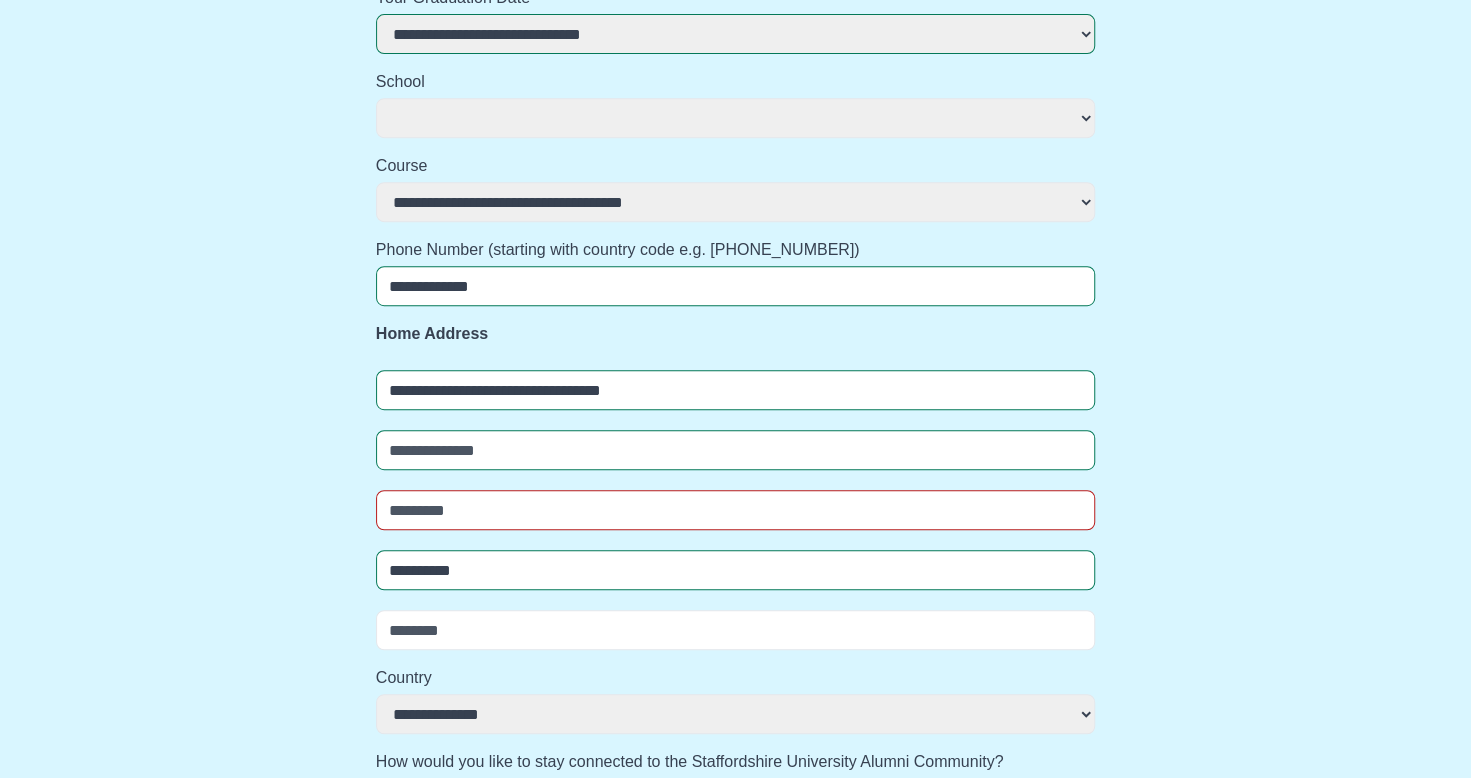 select 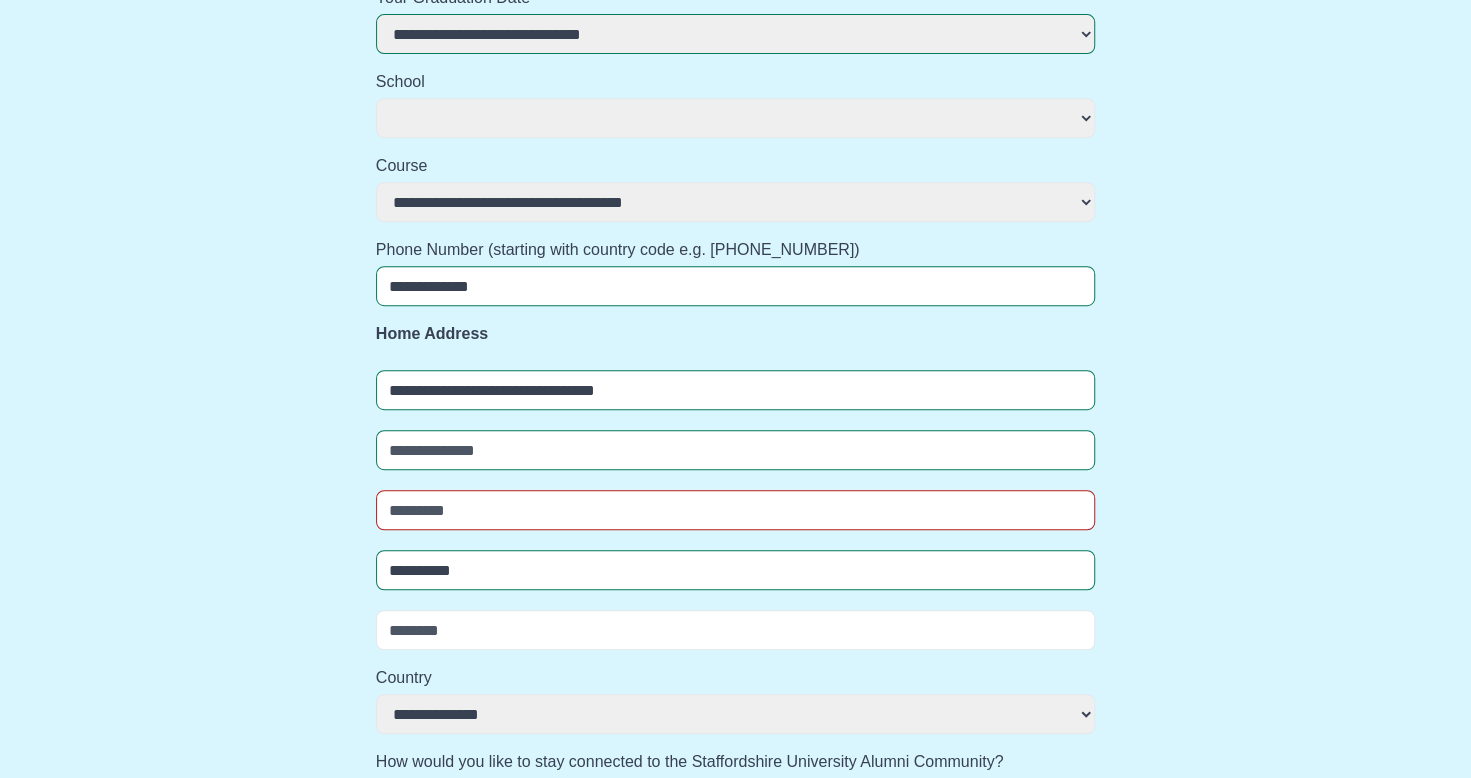 select 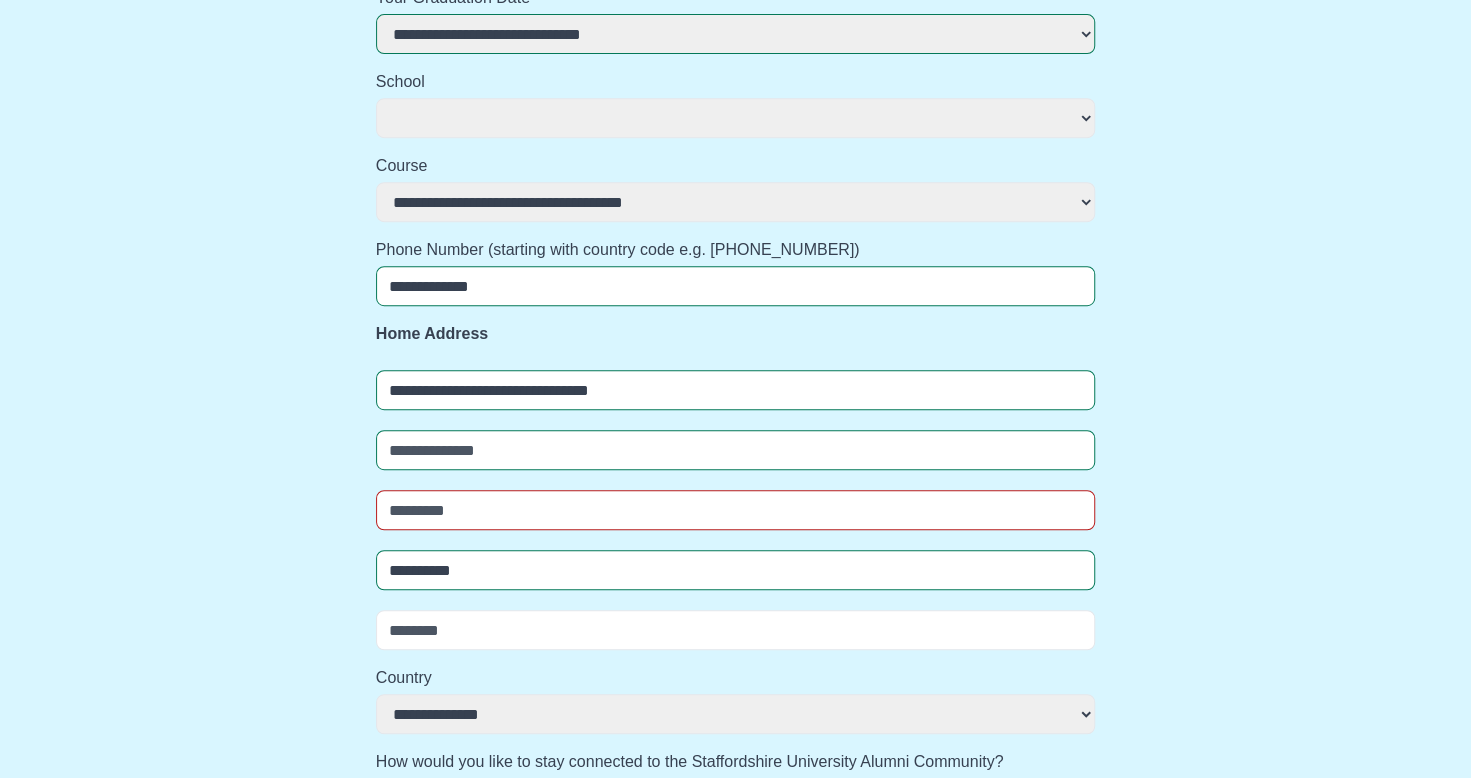 select 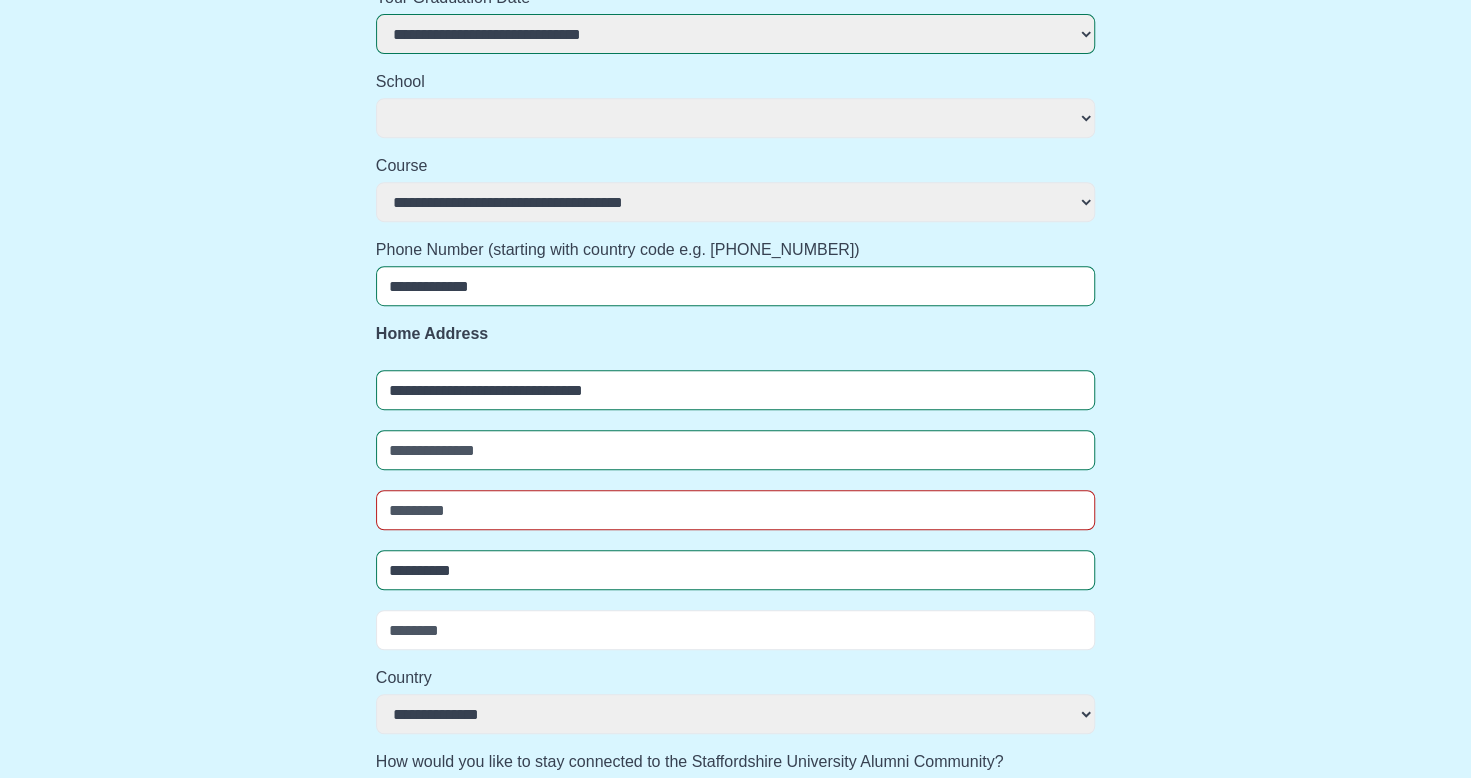 select 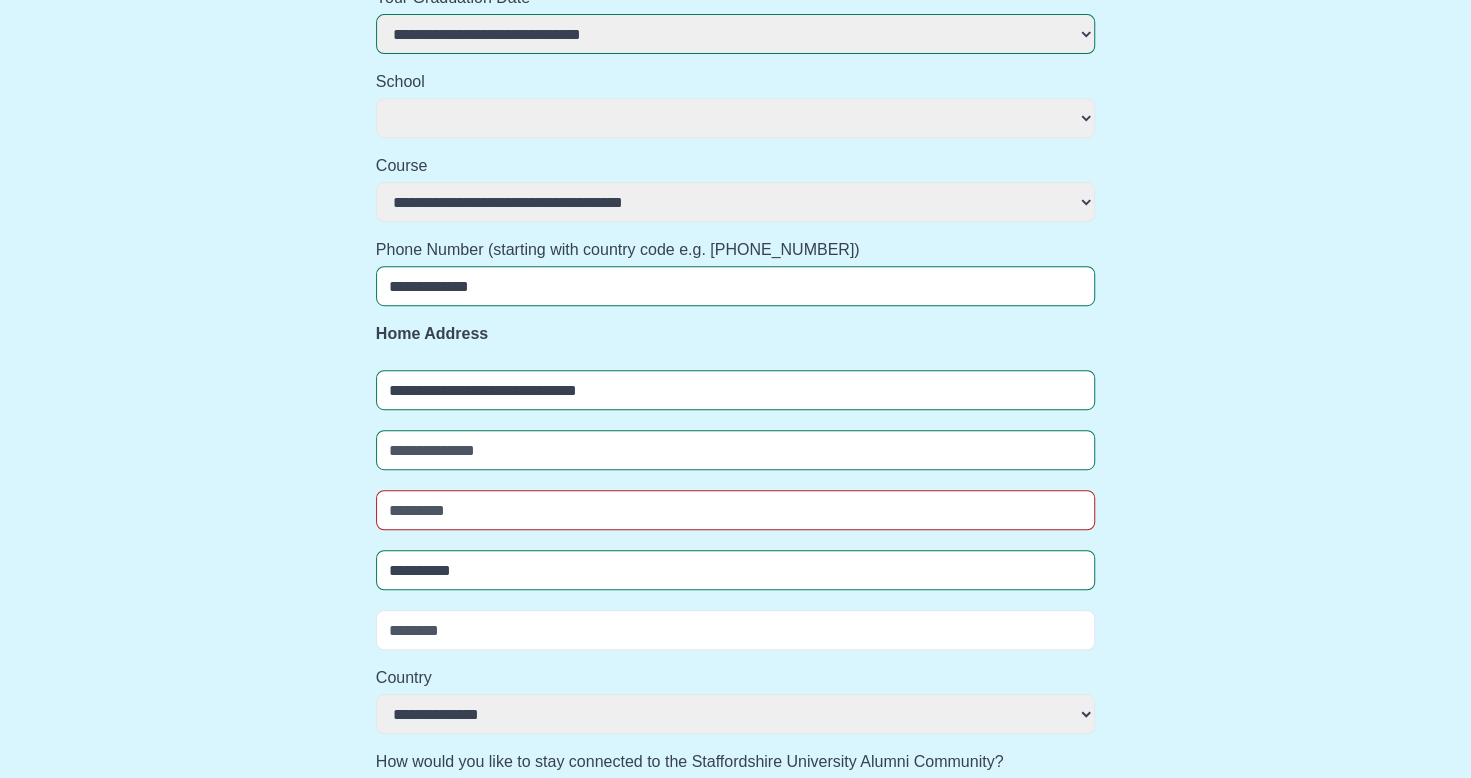 select 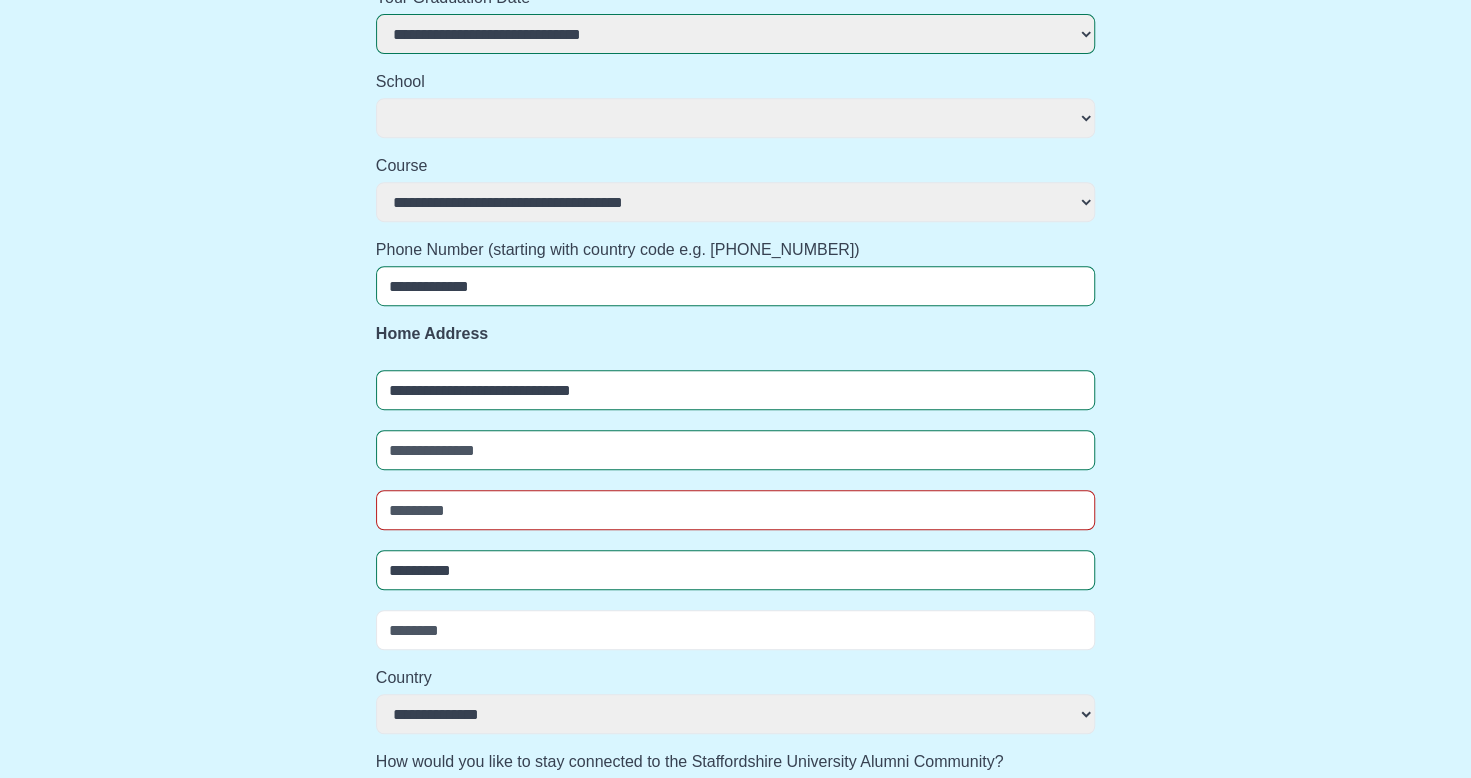 select 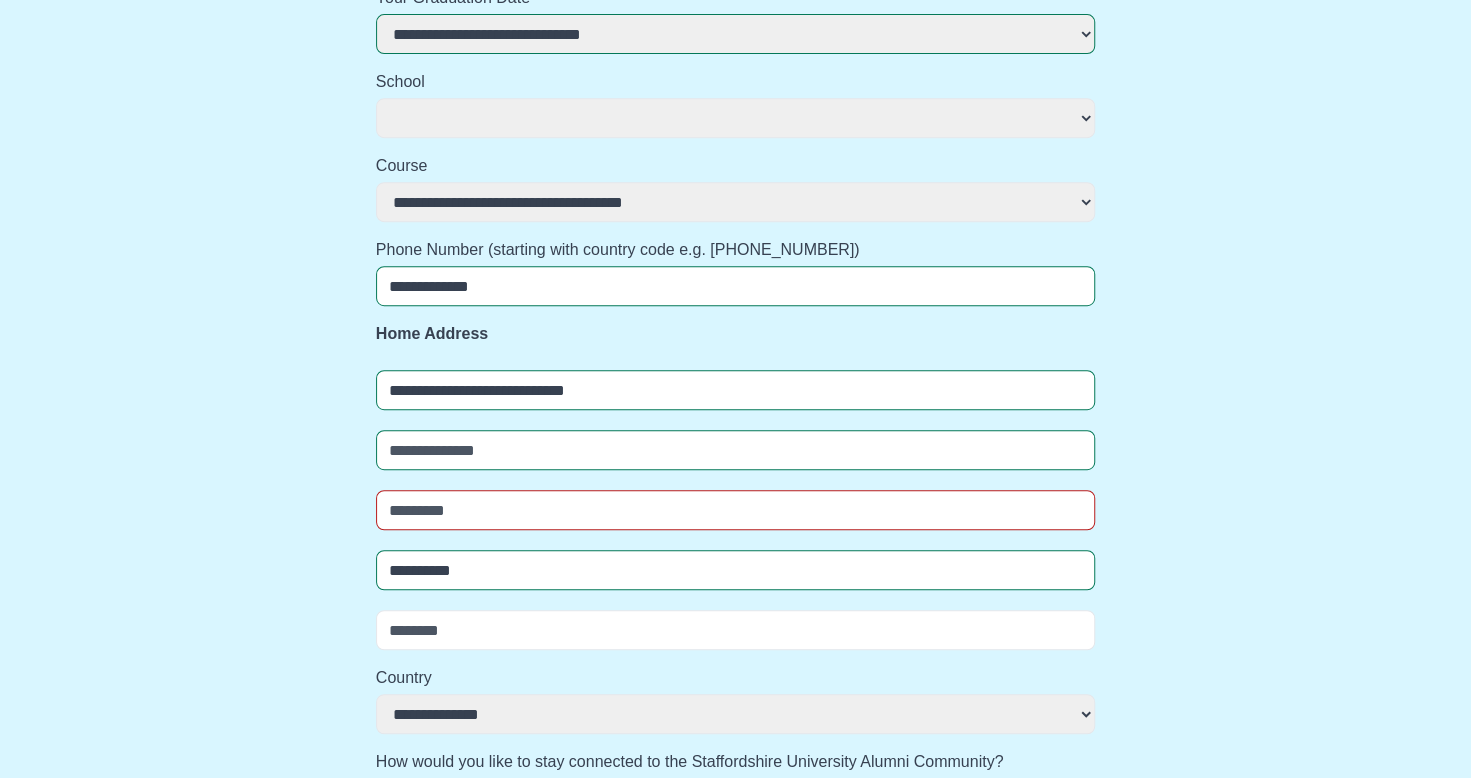 select 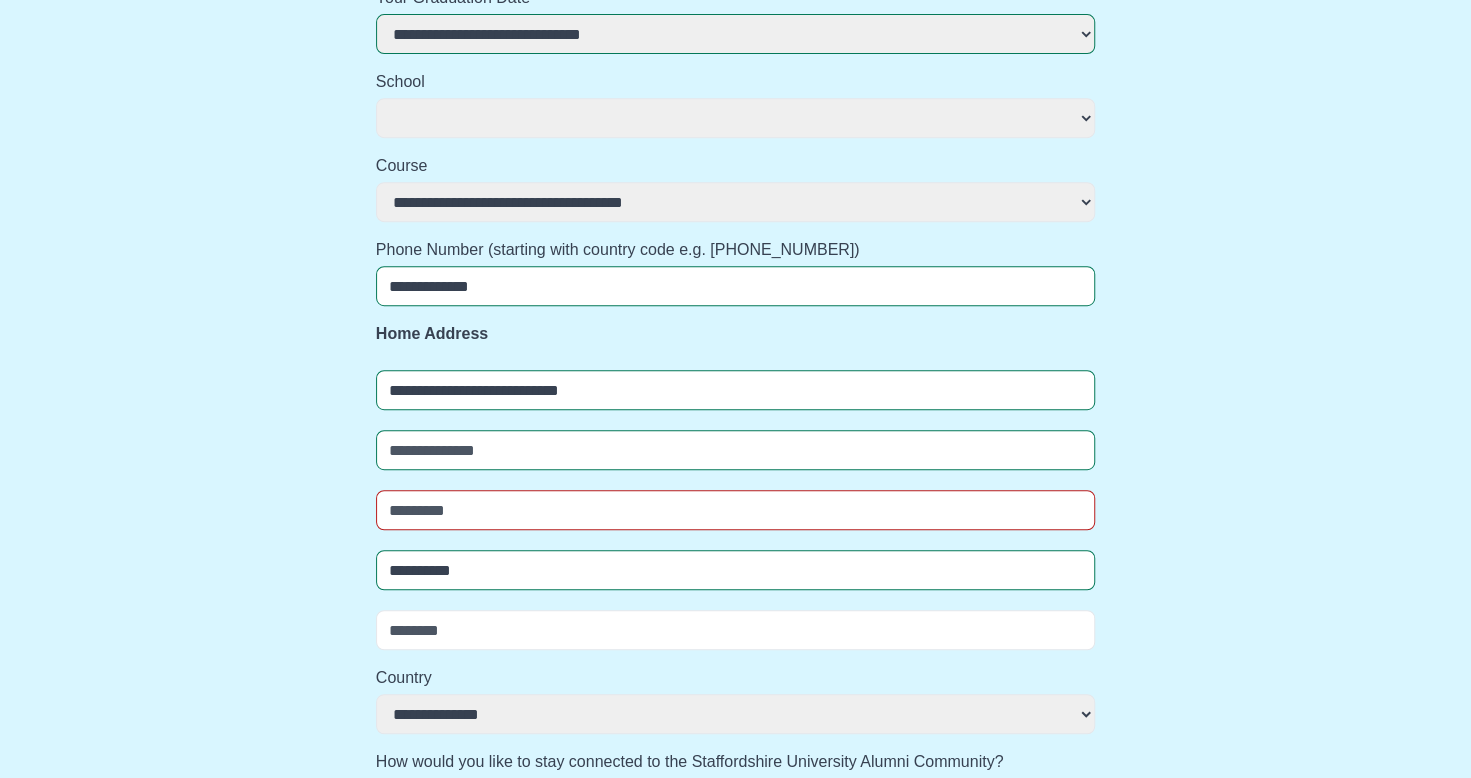 select 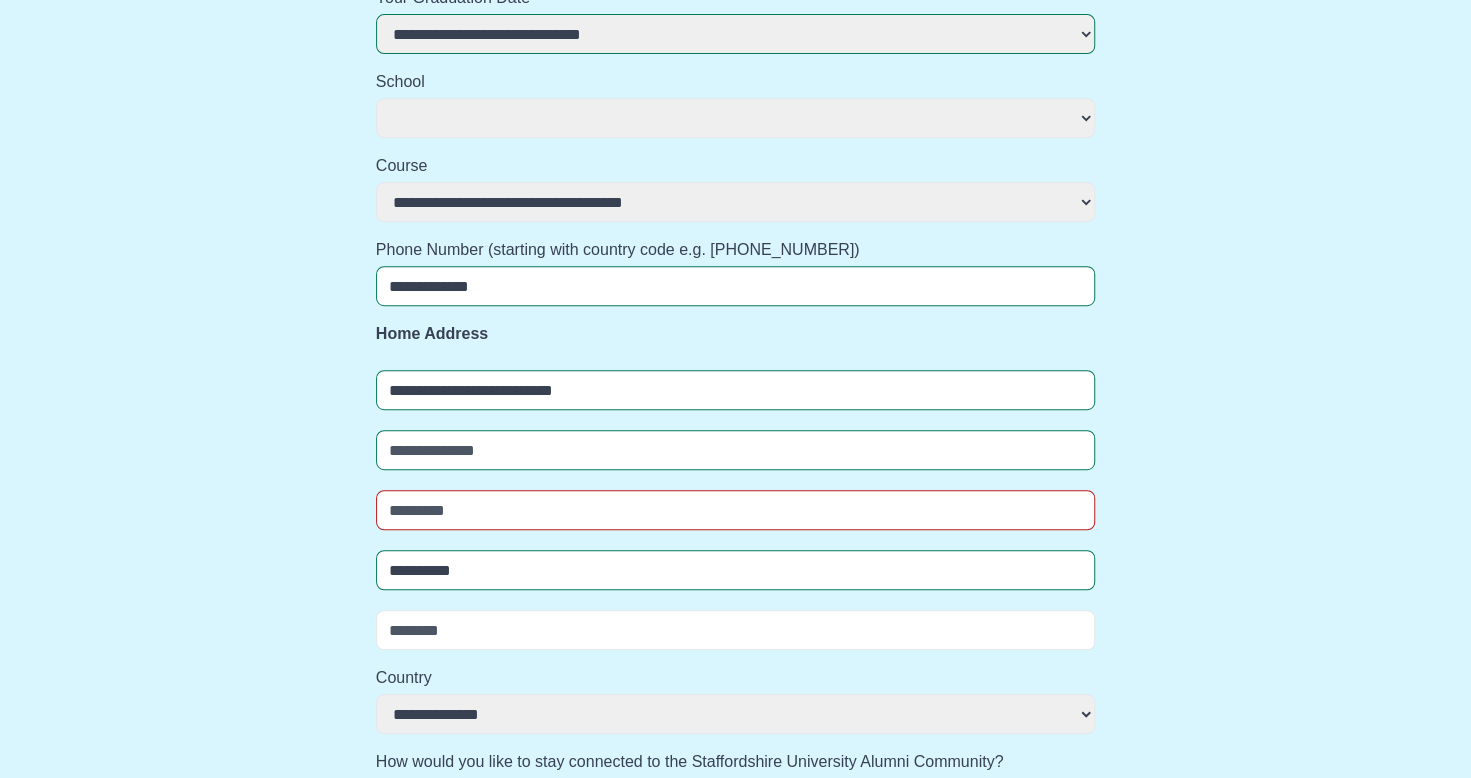 select 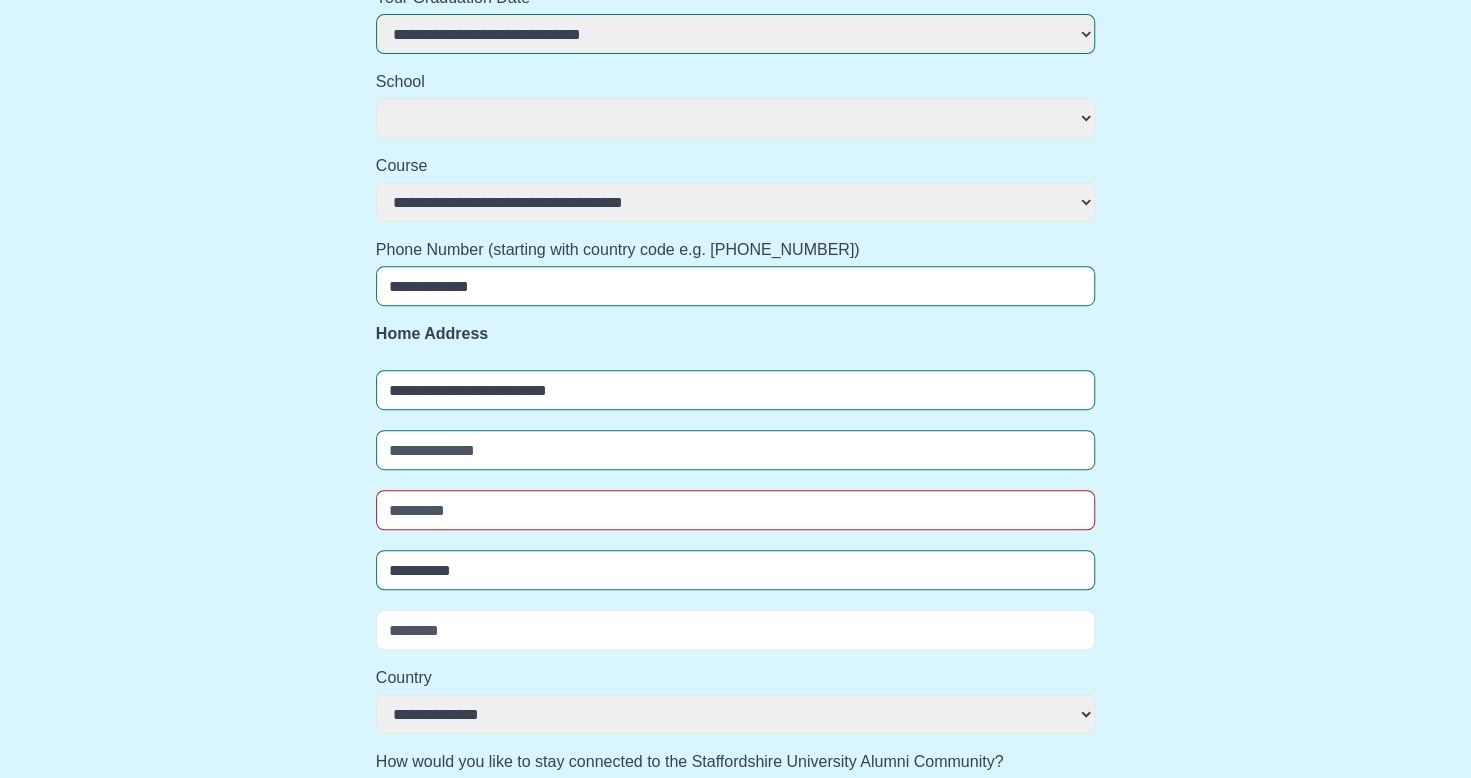 select 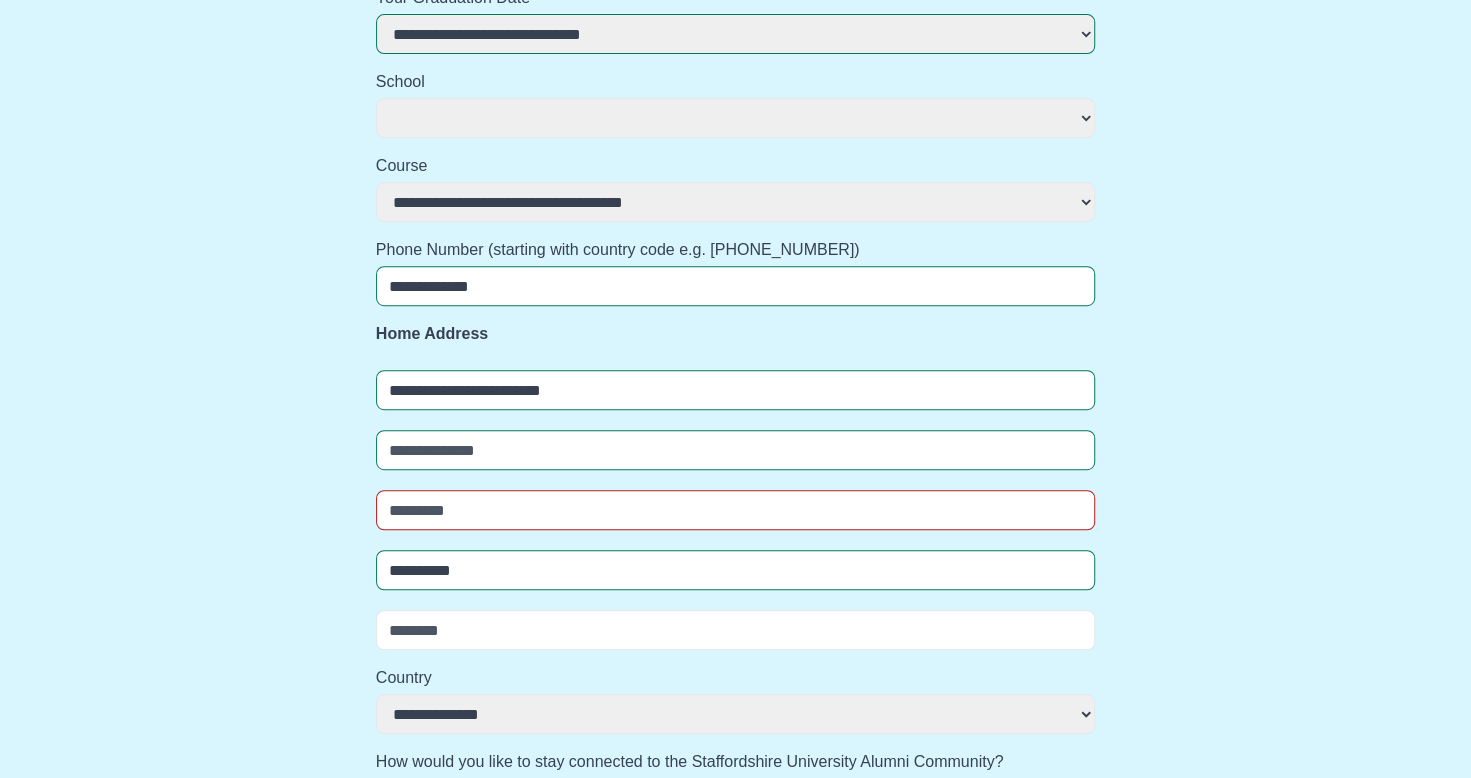 select 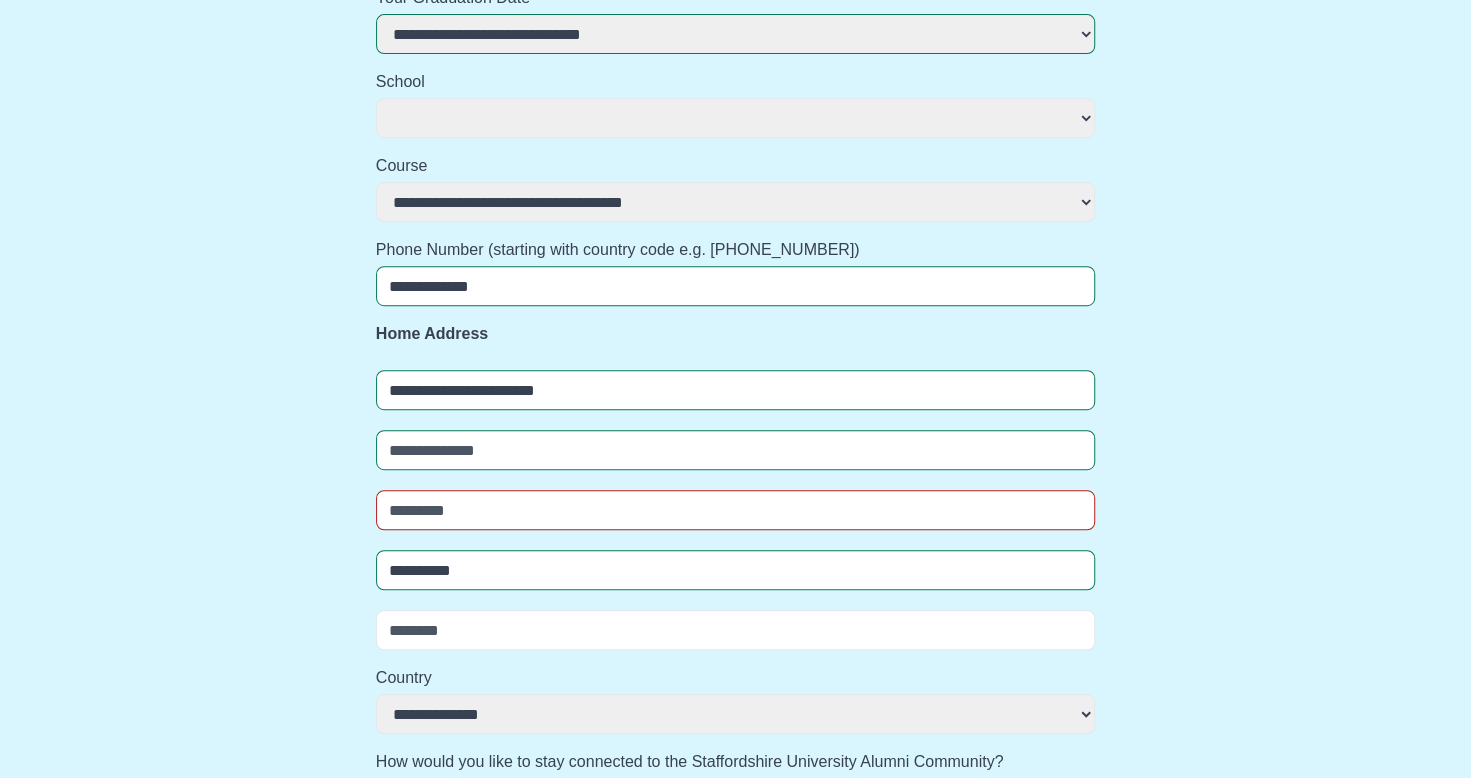 select 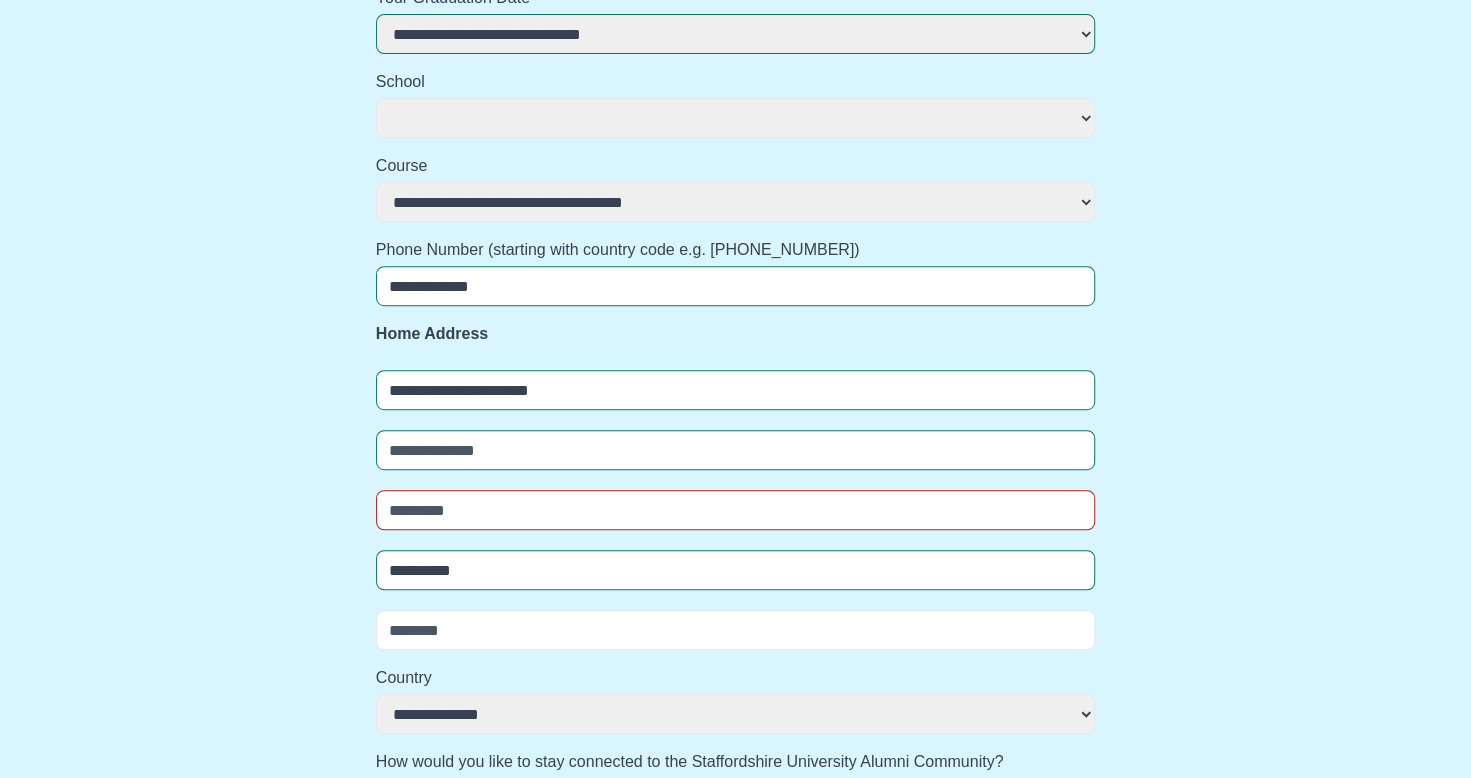 click at bounding box center (736, 508) 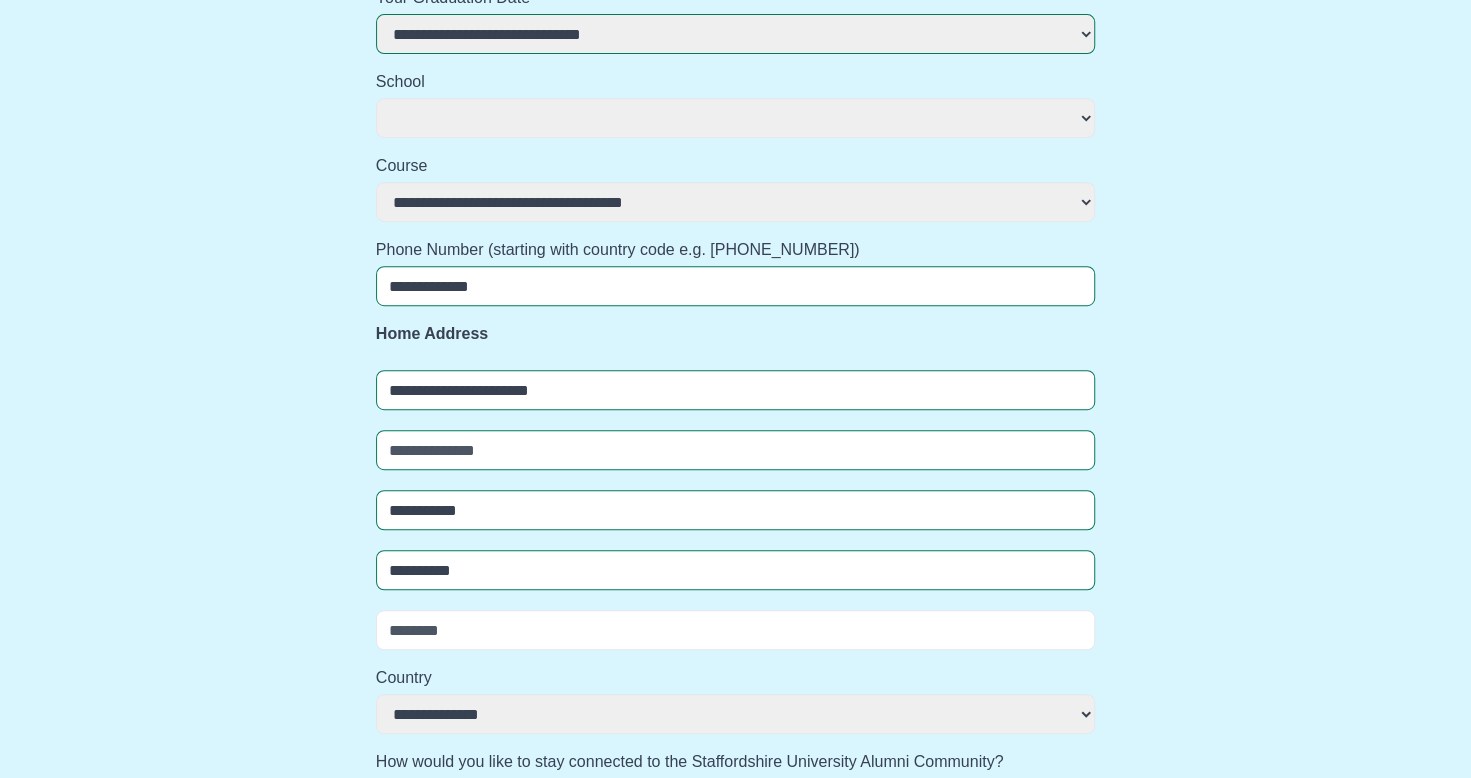 click at bounding box center [736, 630] 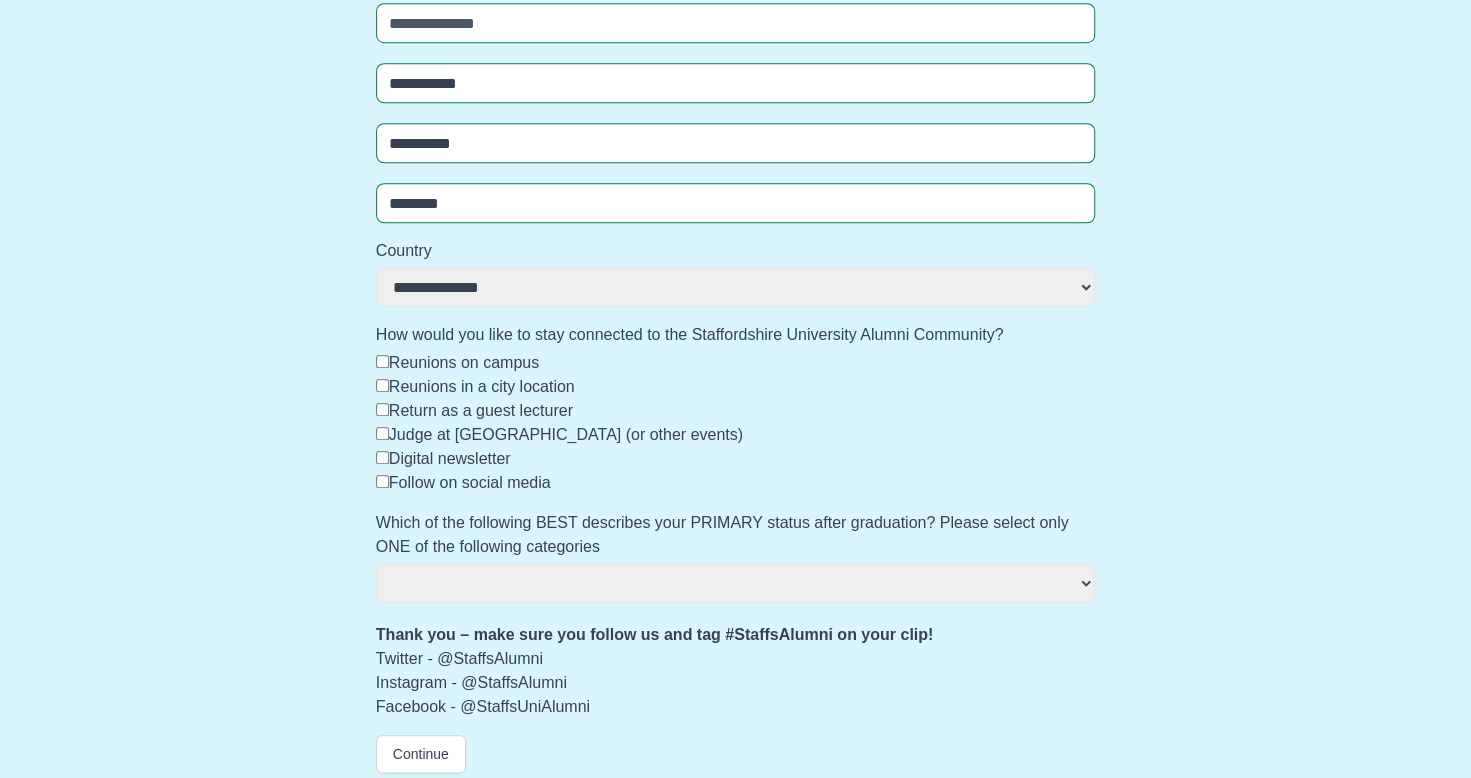 scroll, scrollTop: 924, scrollLeft: 0, axis: vertical 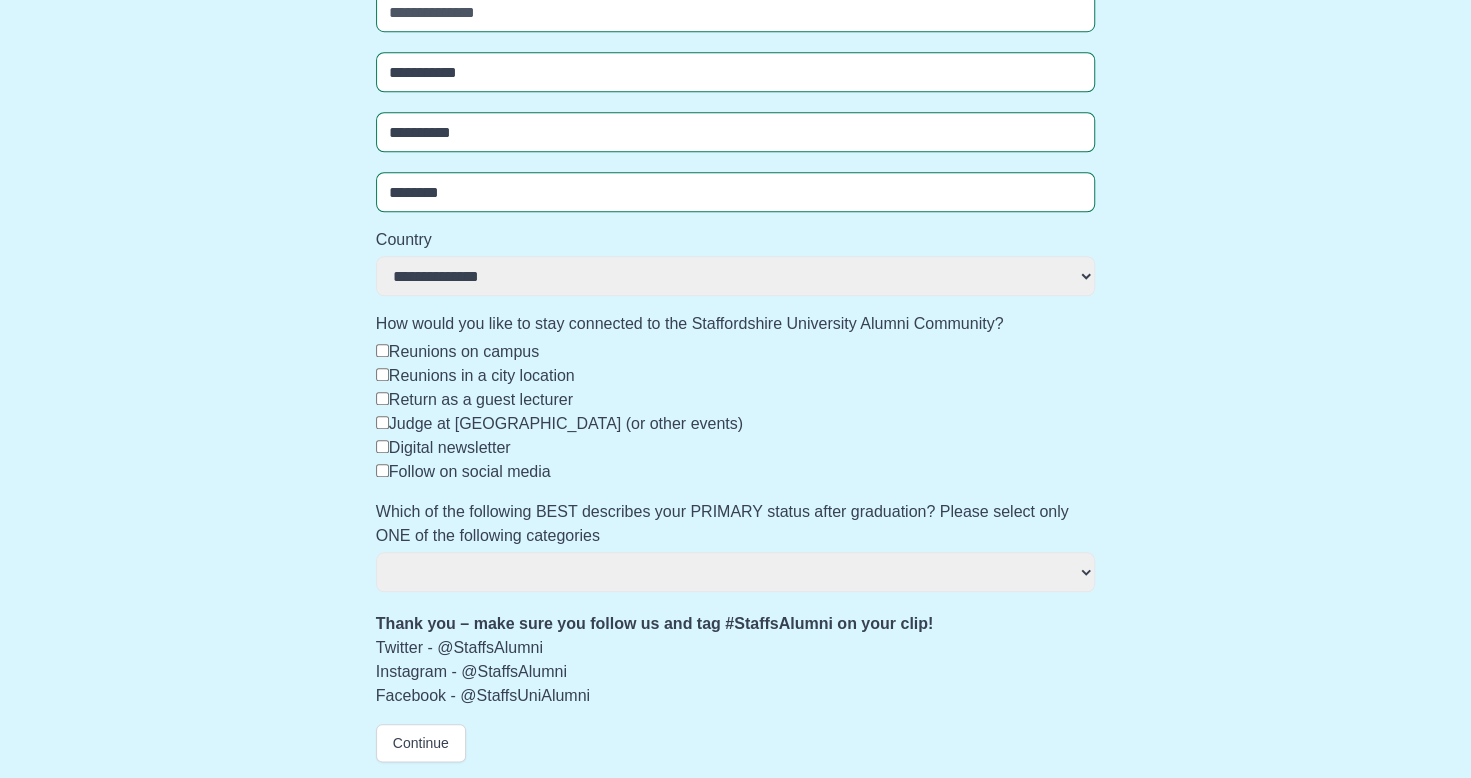 click on "**********" at bounding box center (736, 572) 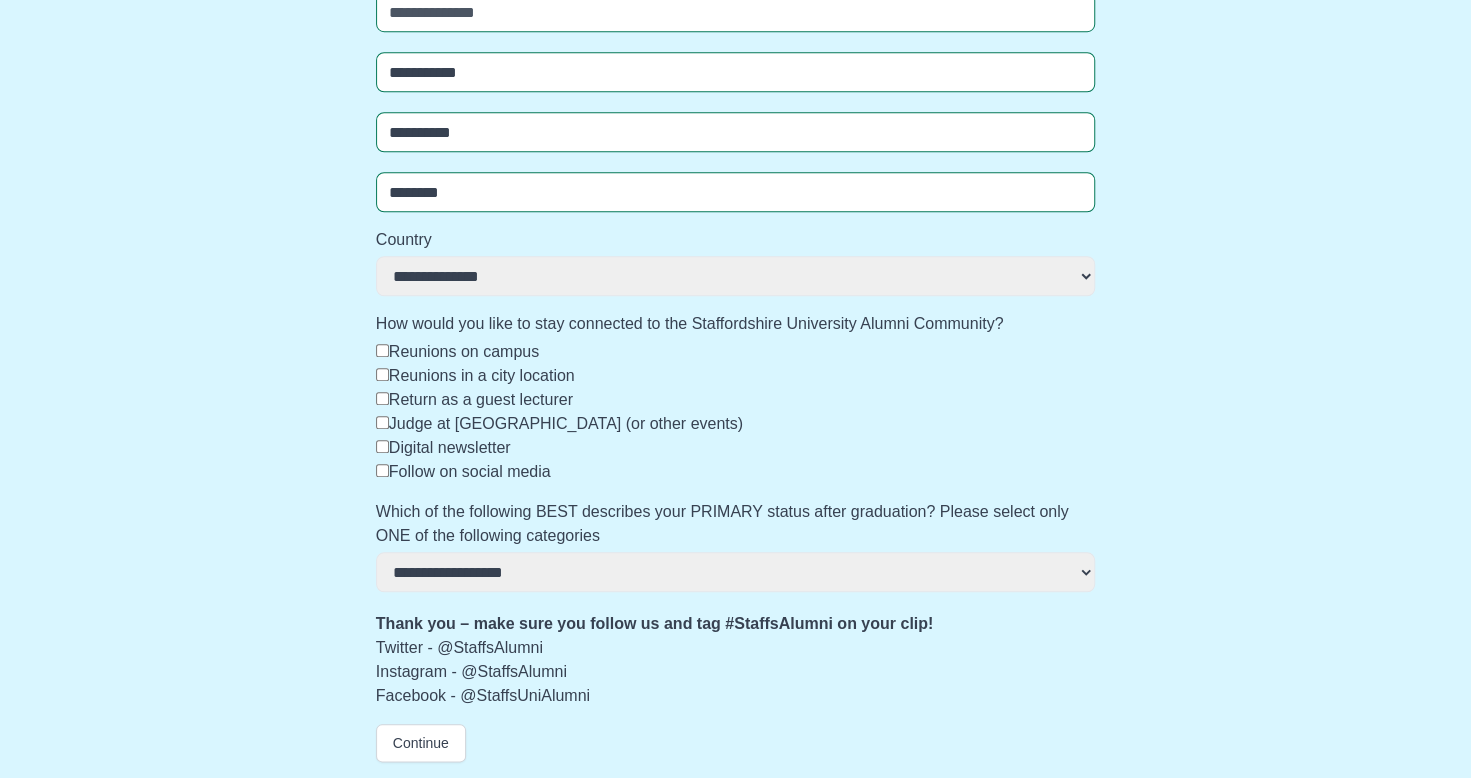 click on "**********" at bounding box center [736, 572] 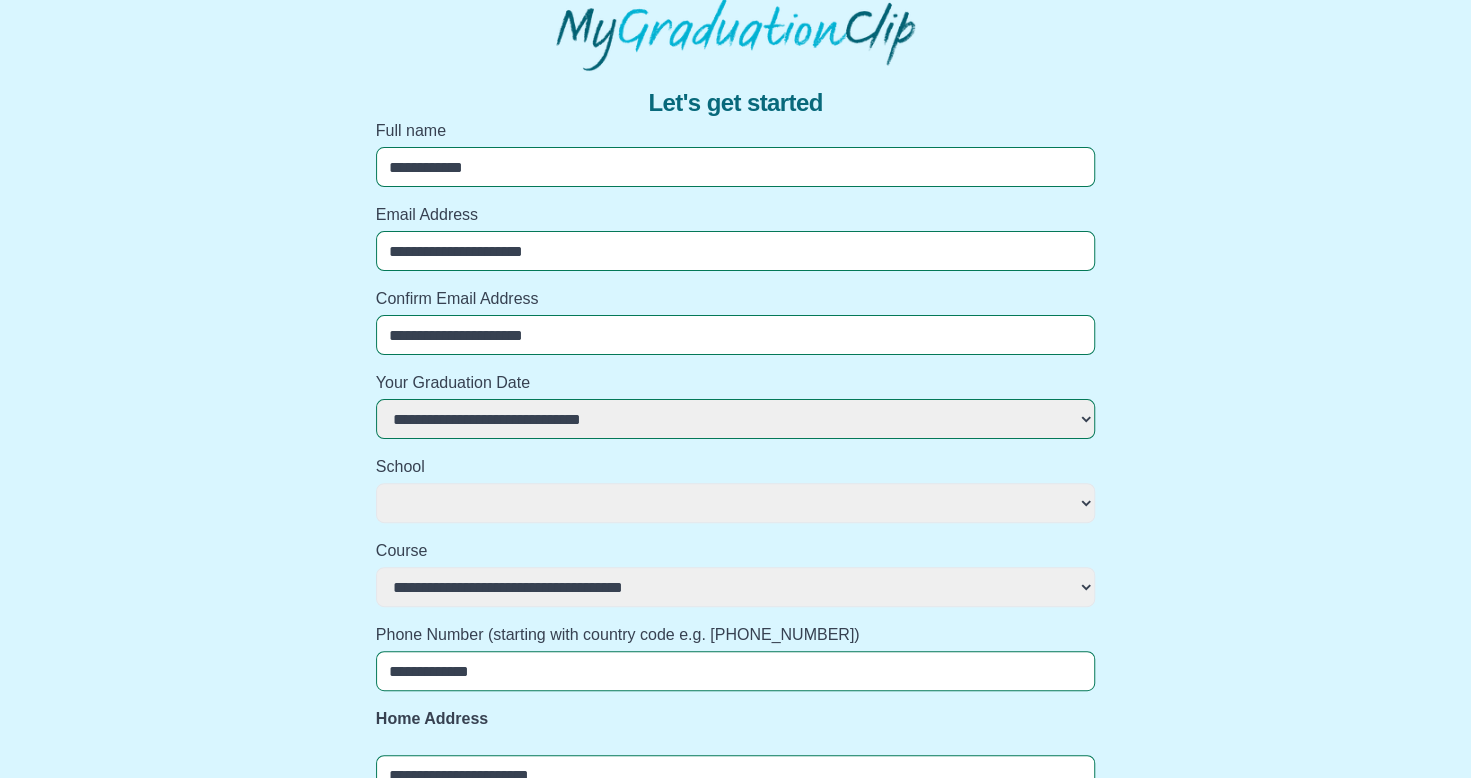 scroll, scrollTop: 924, scrollLeft: 0, axis: vertical 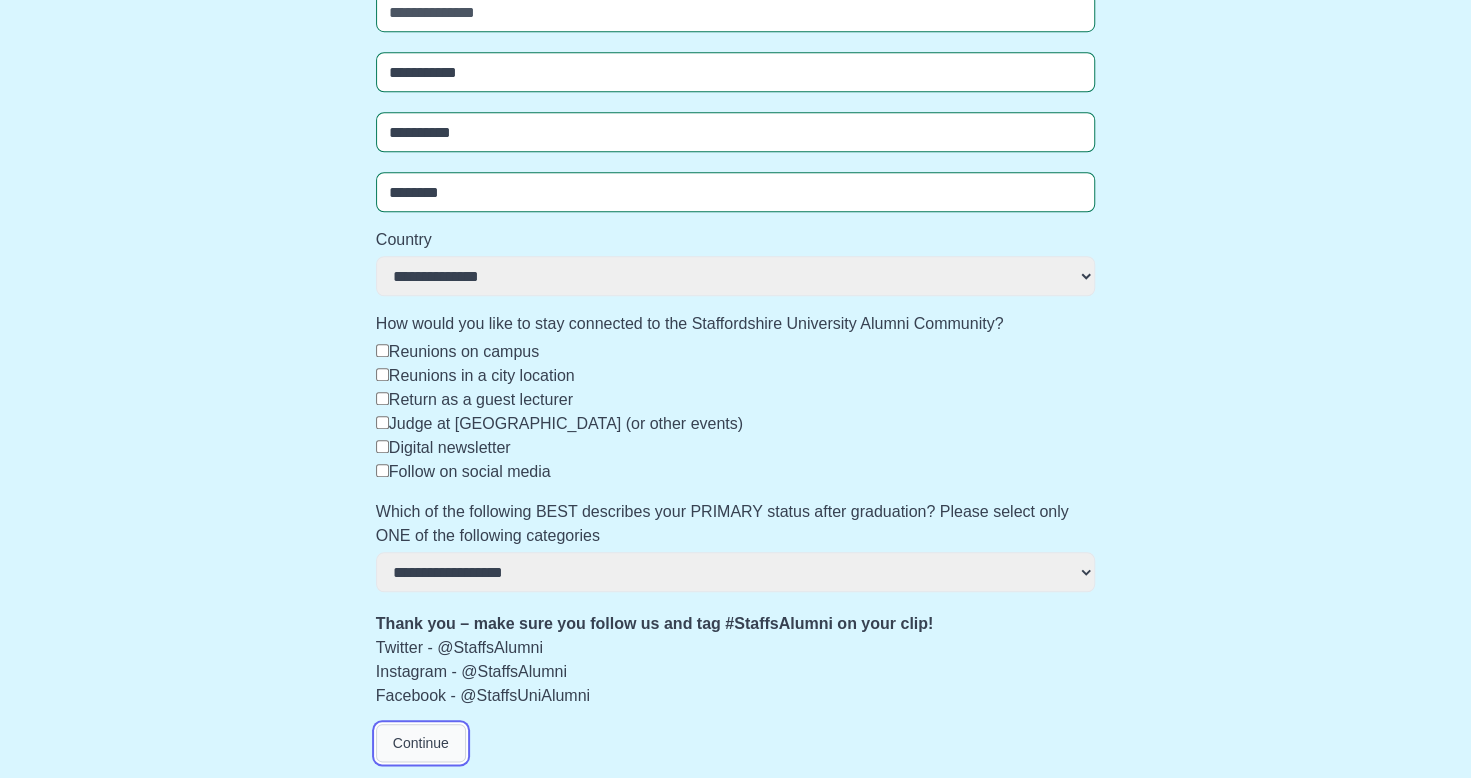 click on "Continue" at bounding box center [421, 743] 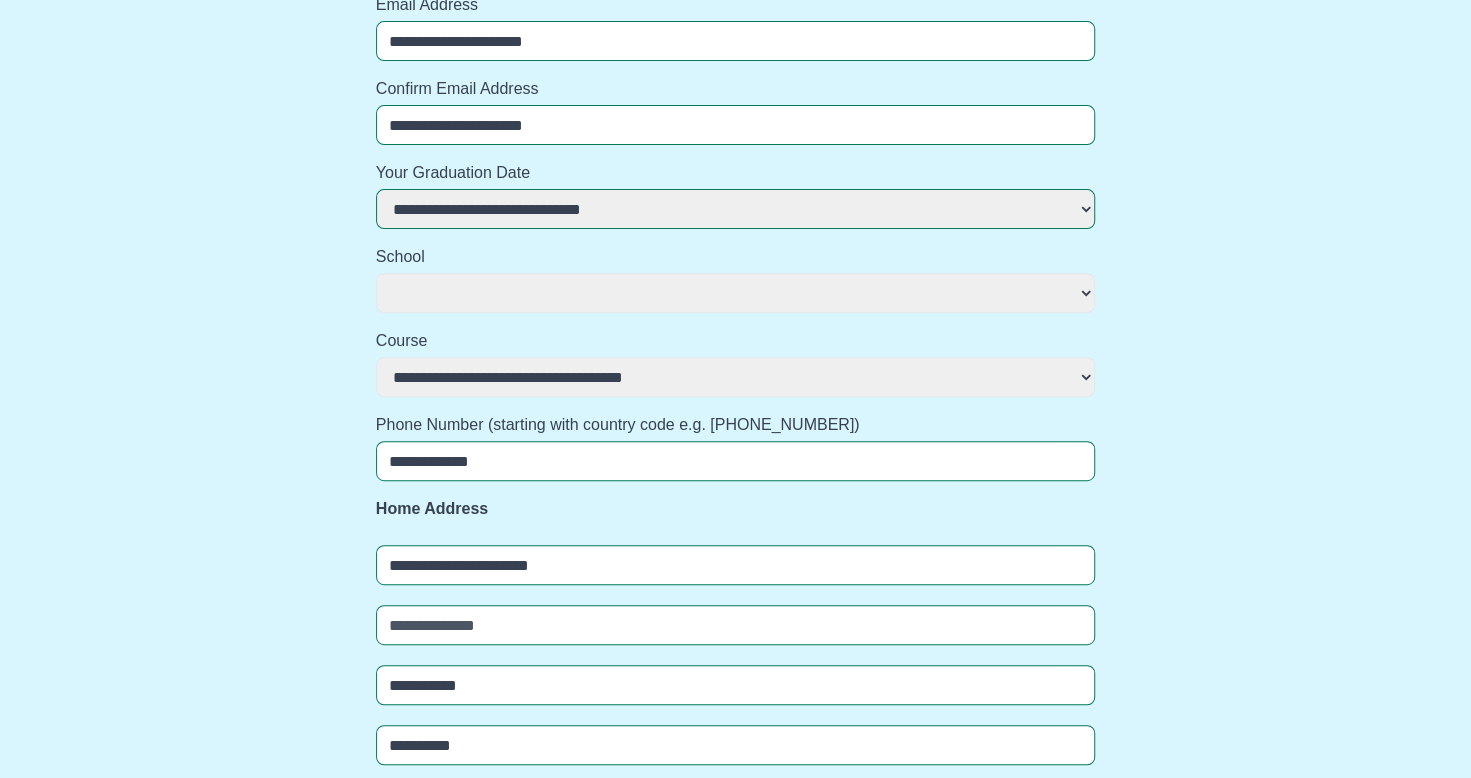 scroll, scrollTop: 153, scrollLeft: 0, axis: vertical 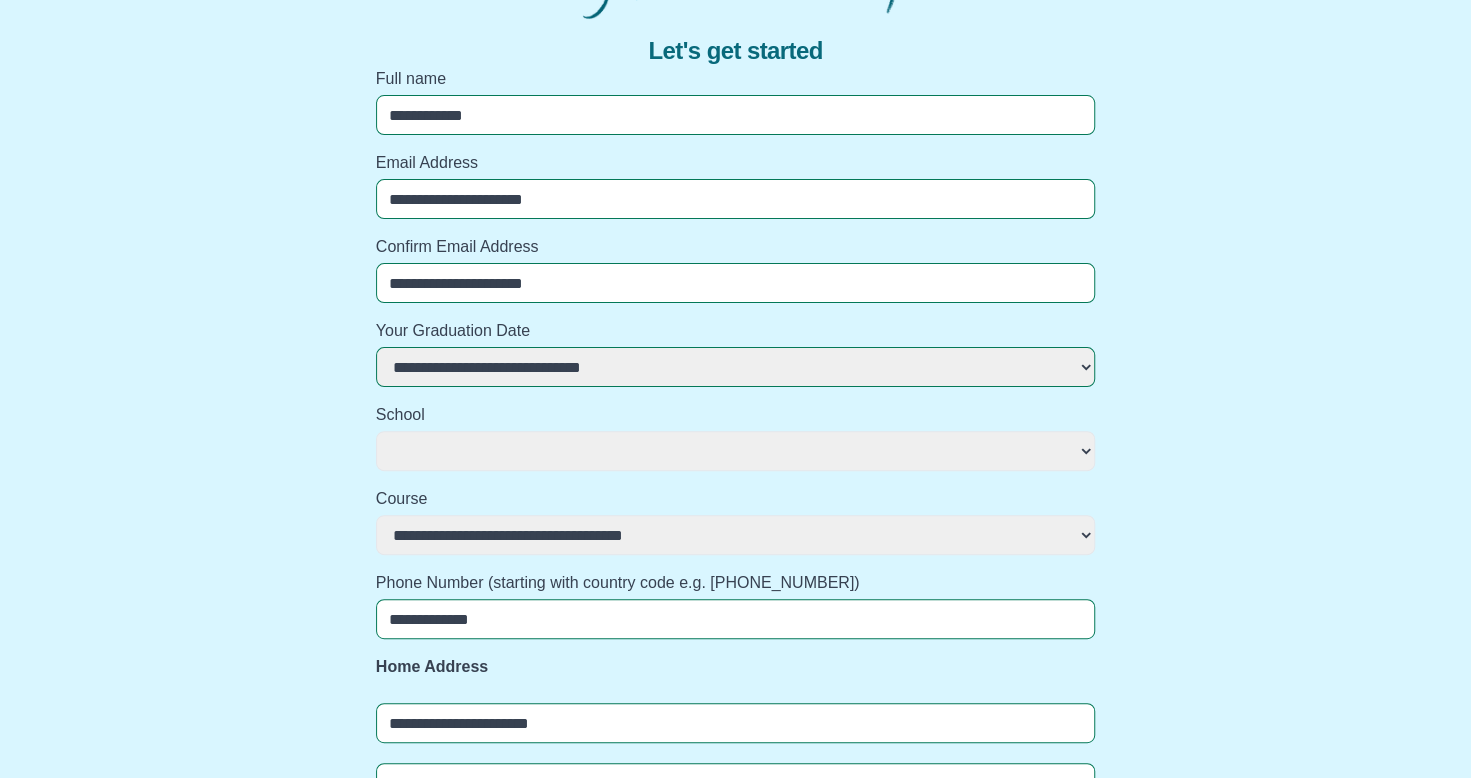 click on "**********" at bounding box center [736, 451] 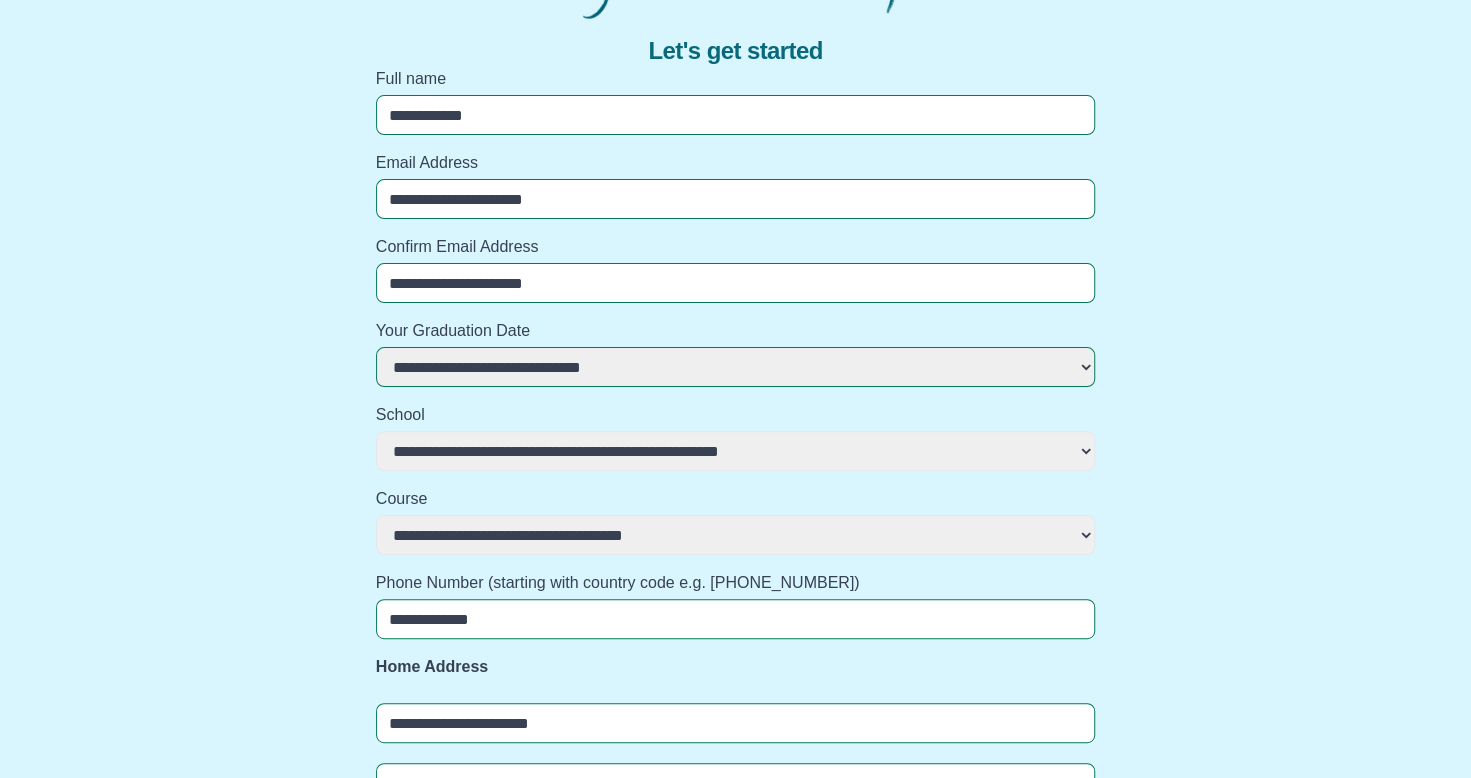 click on "**********" at bounding box center [736, 451] 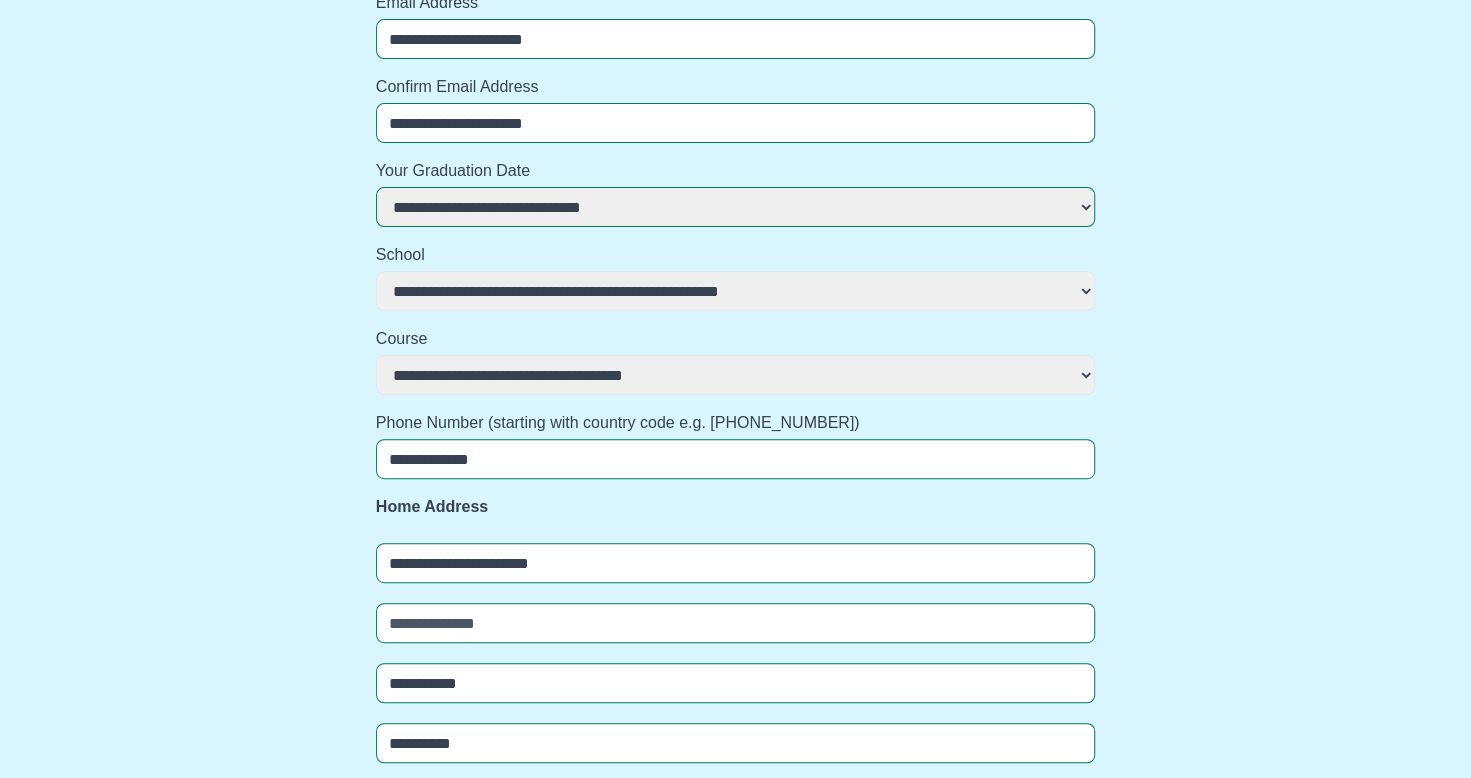 scroll, scrollTop: 314, scrollLeft: 0, axis: vertical 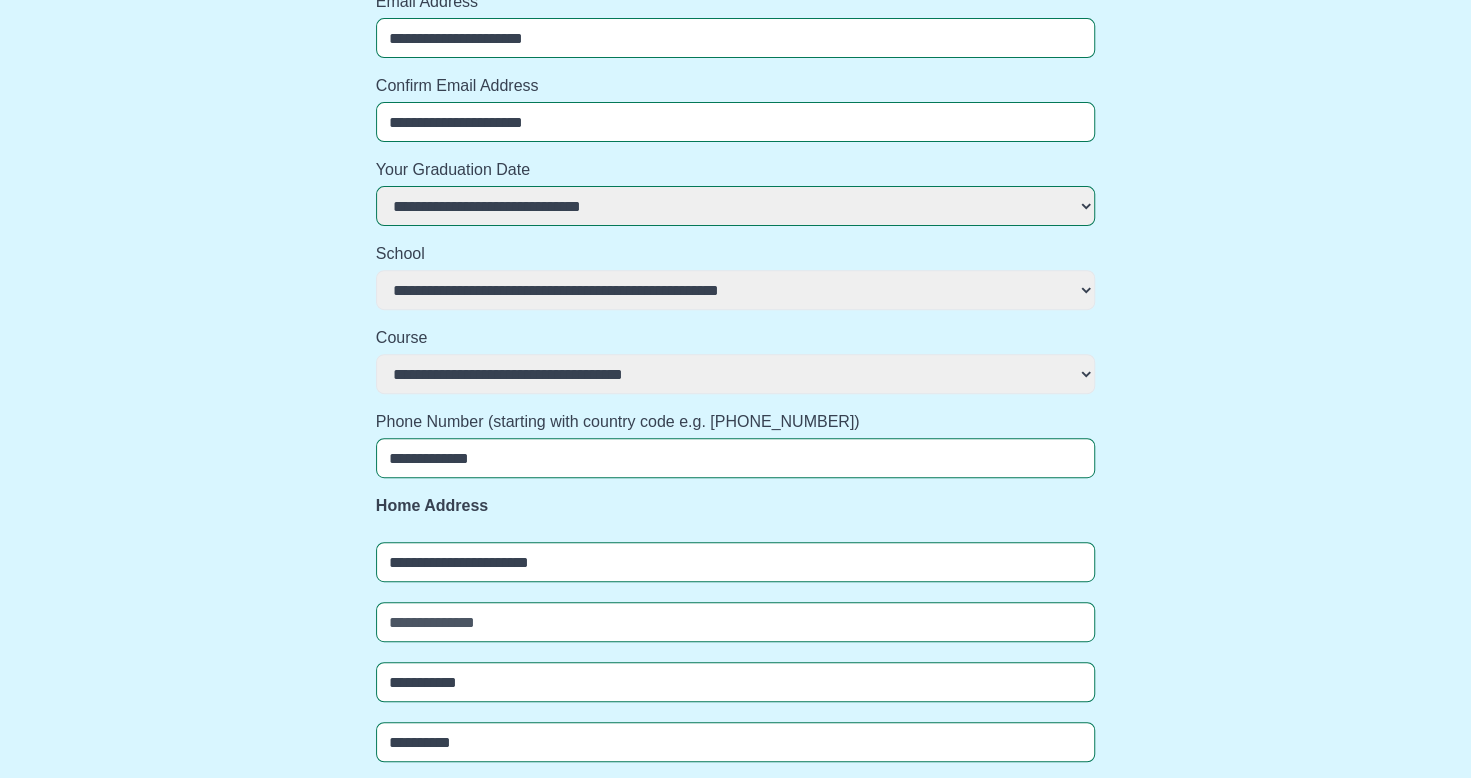click on "**********" at bounding box center [736, 290] 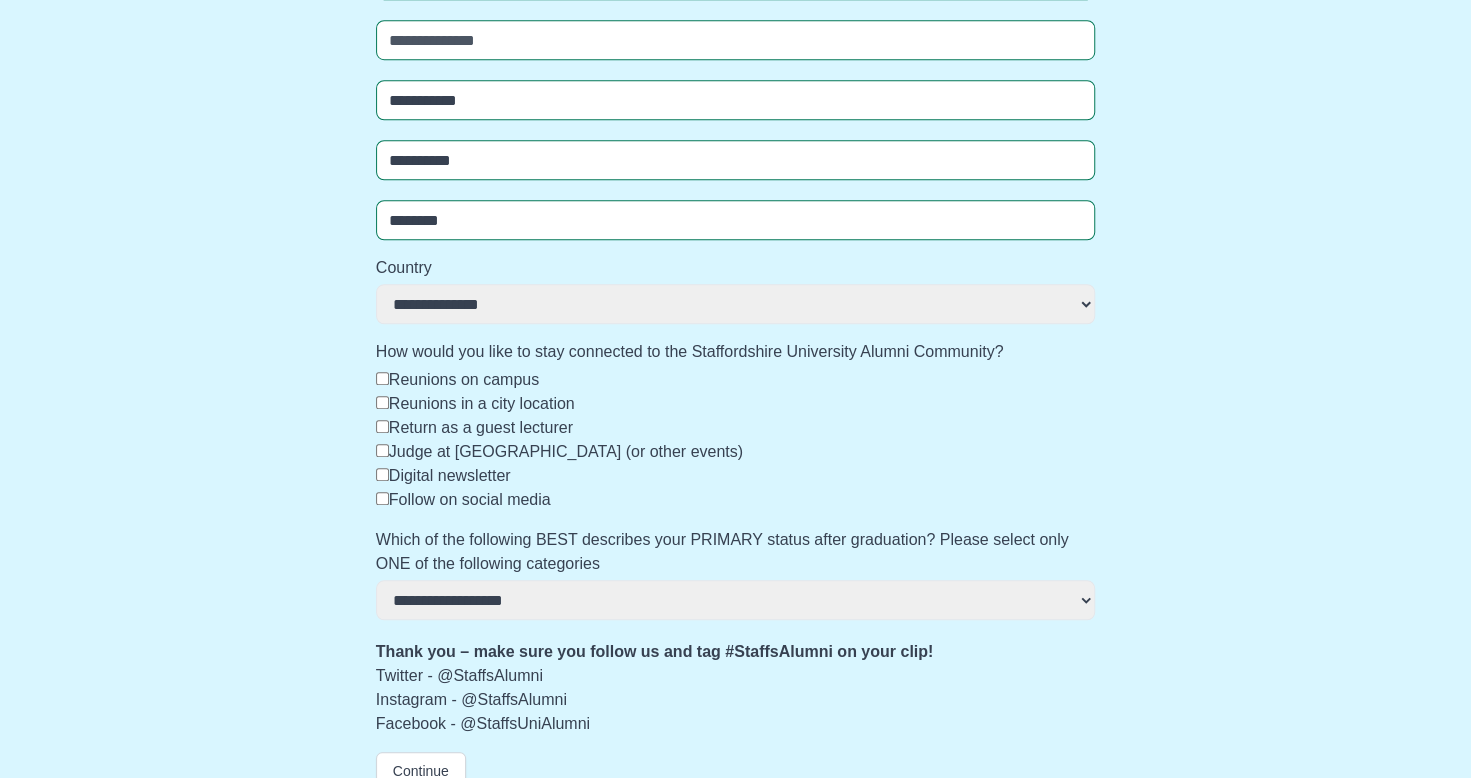 scroll, scrollTop: 924, scrollLeft: 0, axis: vertical 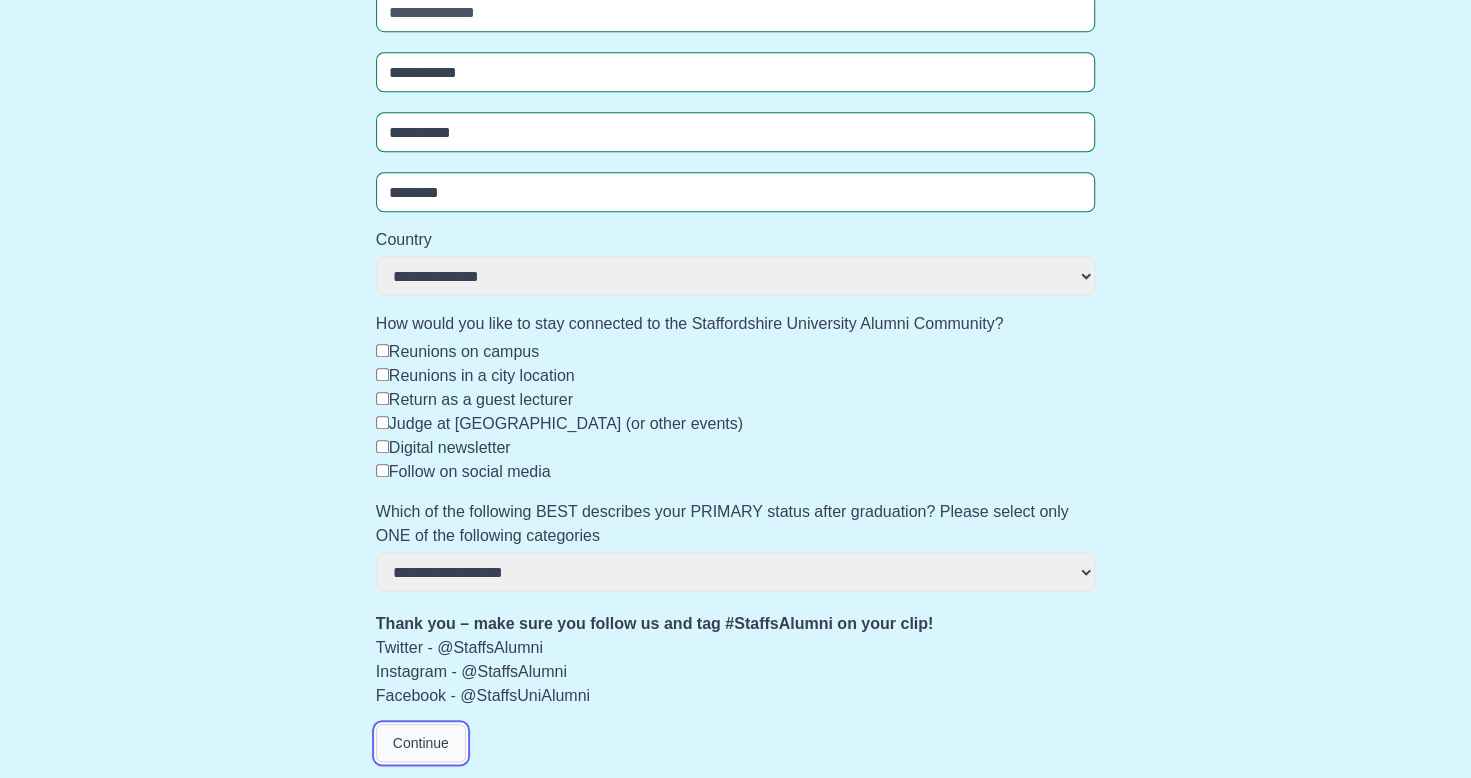 click on "Continue" at bounding box center (421, 743) 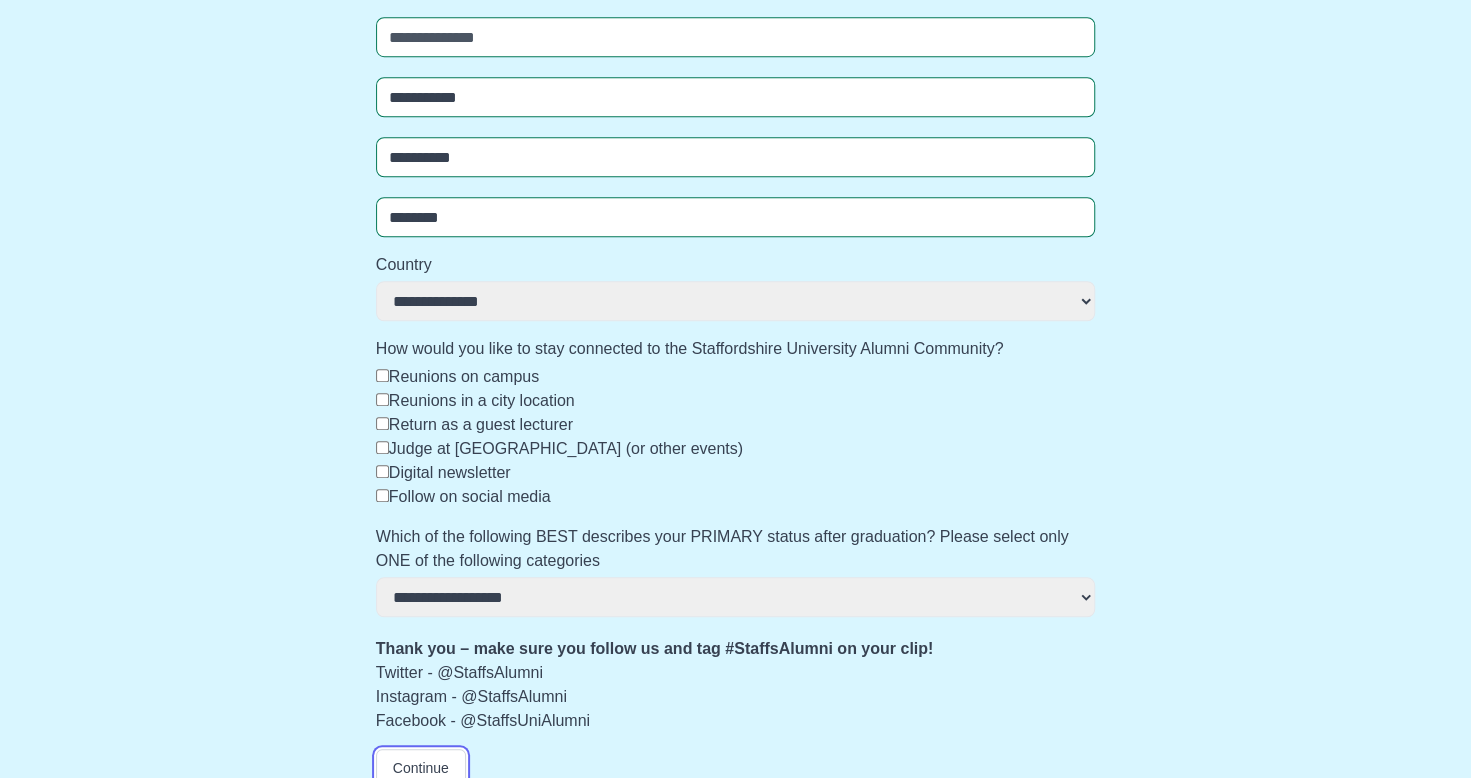 scroll, scrollTop: 924, scrollLeft: 0, axis: vertical 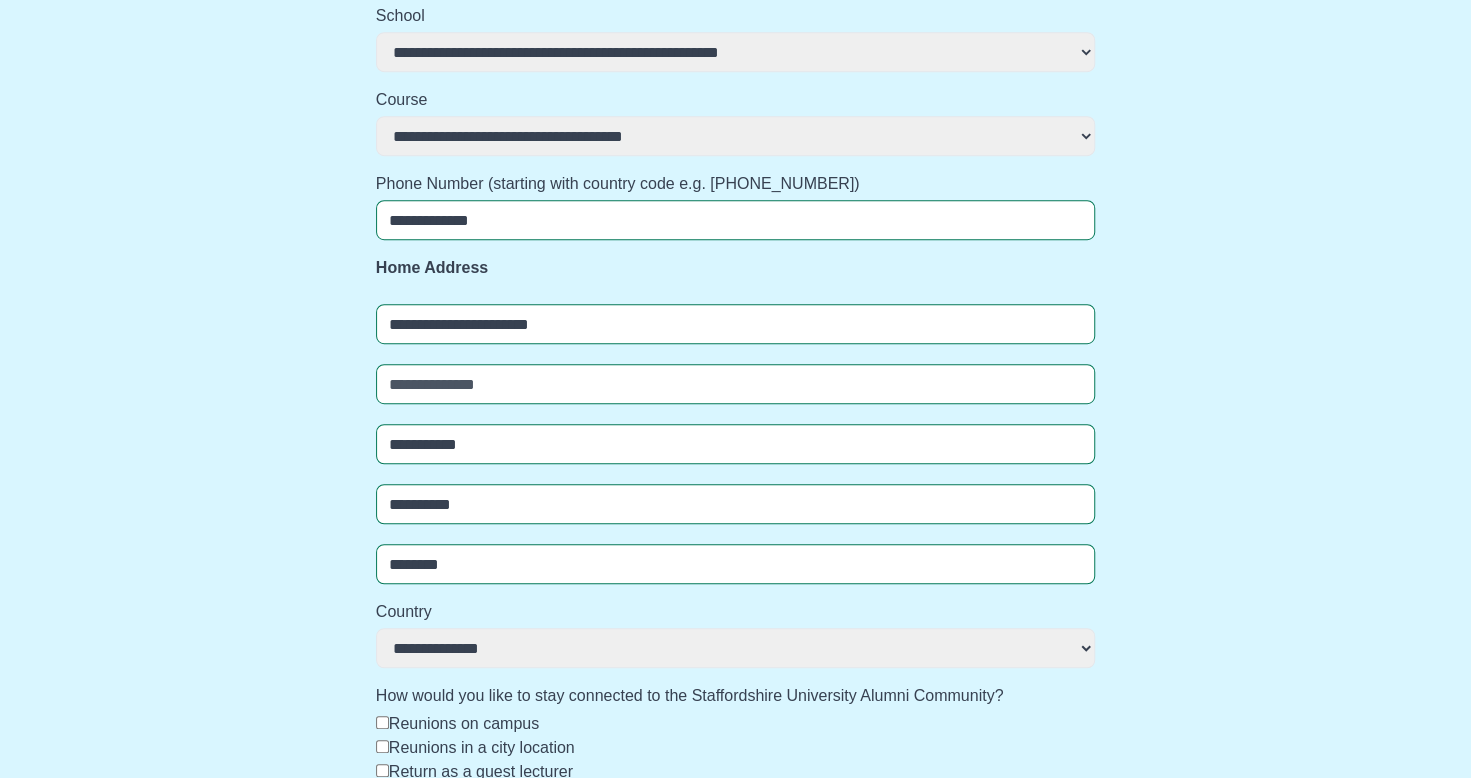click on "**********" at bounding box center [736, 52] 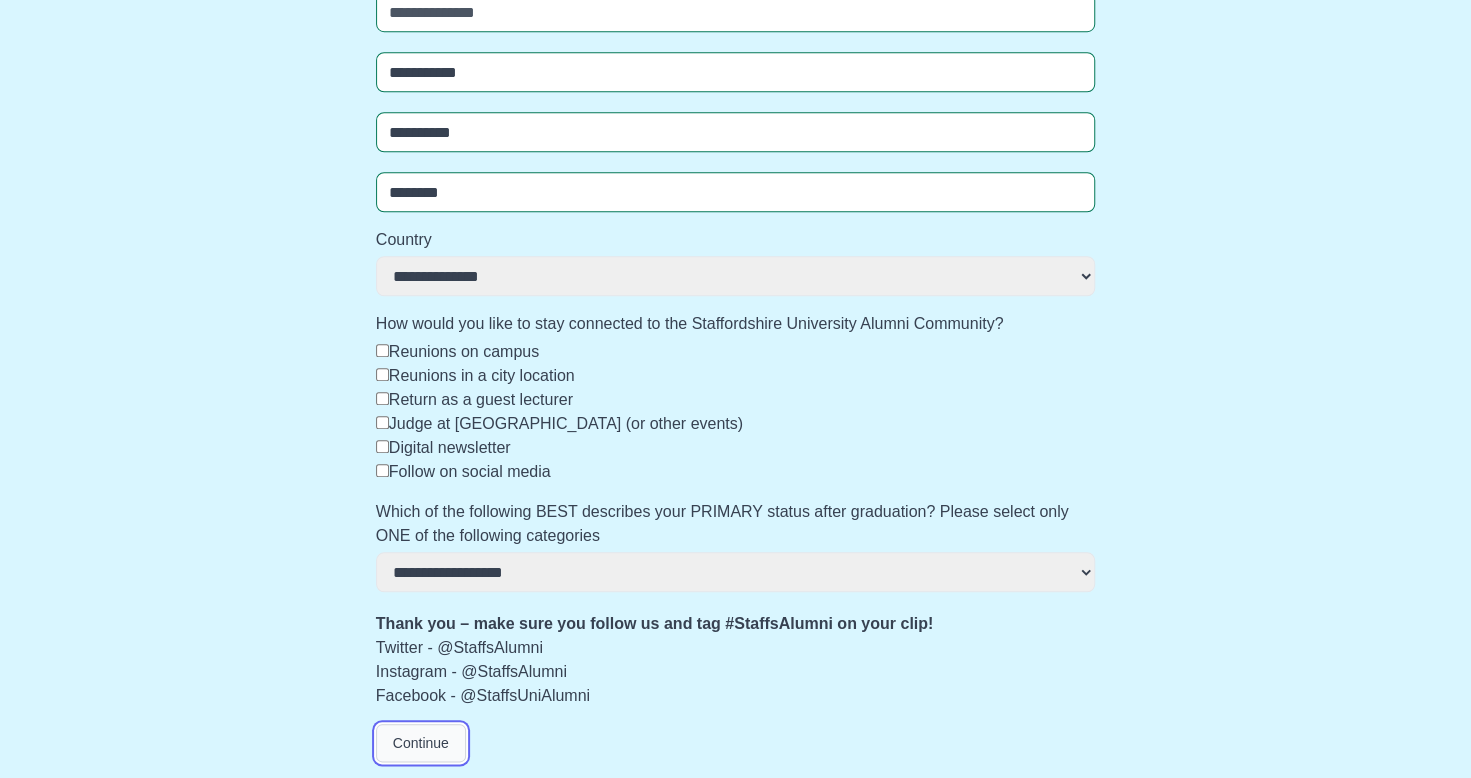 click on "Continue" at bounding box center [421, 743] 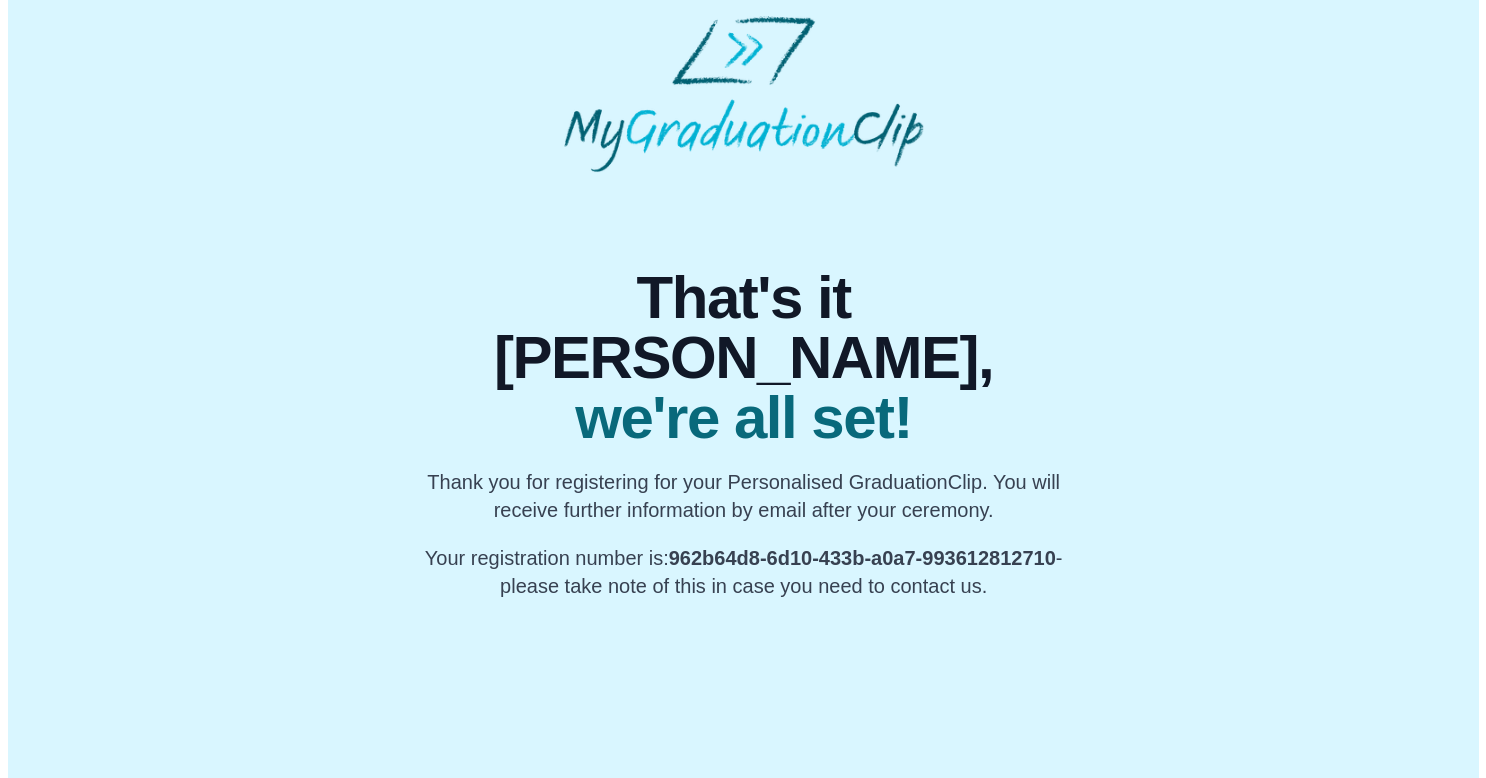 scroll, scrollTop: 0, scrollLeft: 0, axis: both 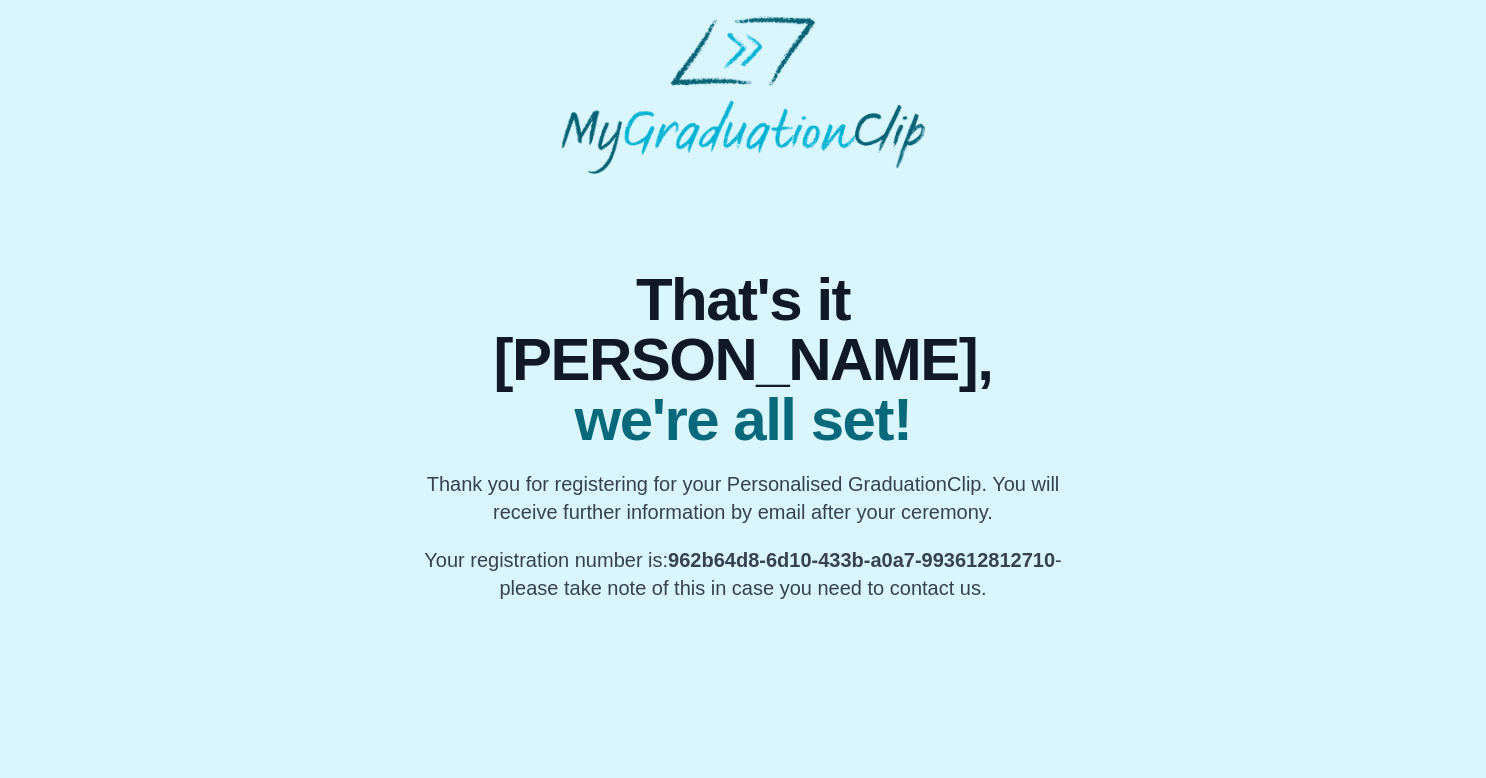 click on "That's it [PERSON_NAME], we're all set!  Thank you for registering for your Personalised GraduationClip. You will receive further information by email after your ceremony.   Your registration number is:  962b64d8-6d10-433b-a0a7-993612812710  - please take note of this in case you need to contact us." at bounding box center [743, 388] 